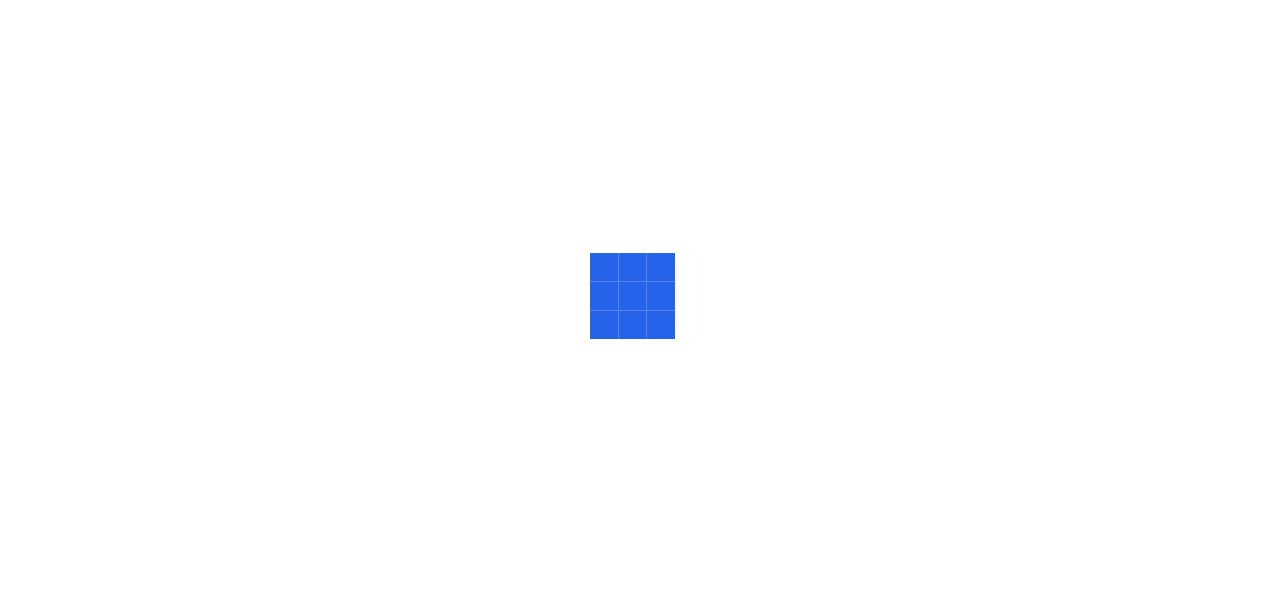 scroll, scrollTop: 0, scrollLeft: 0, axis: both 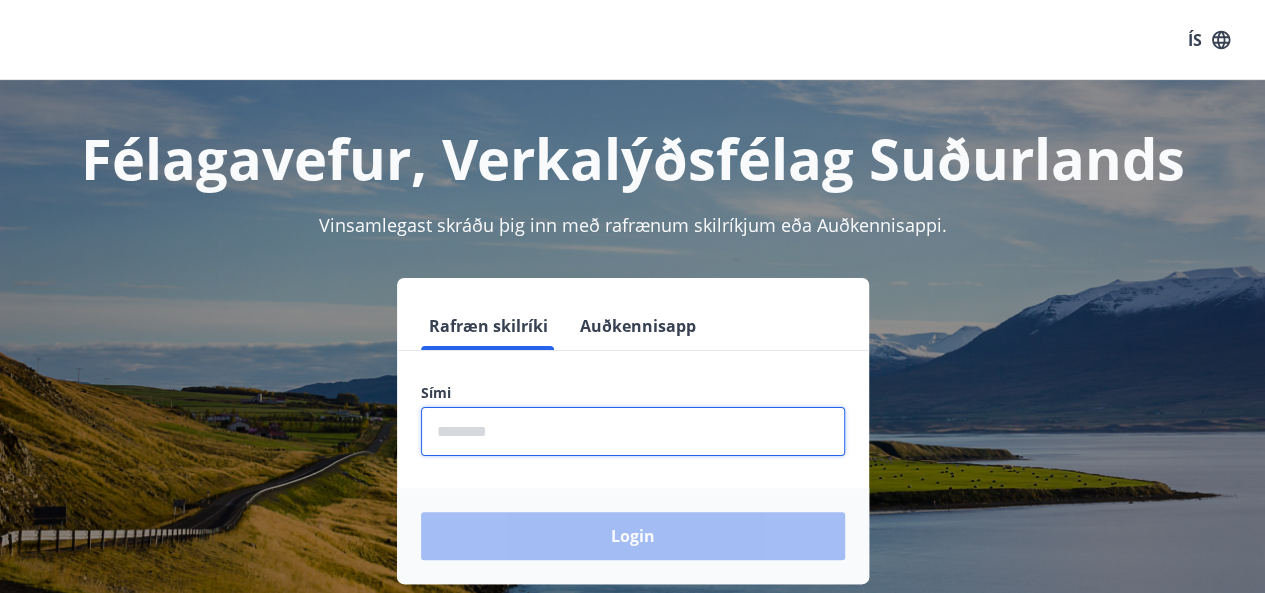 click at bounding box center [633, 431] 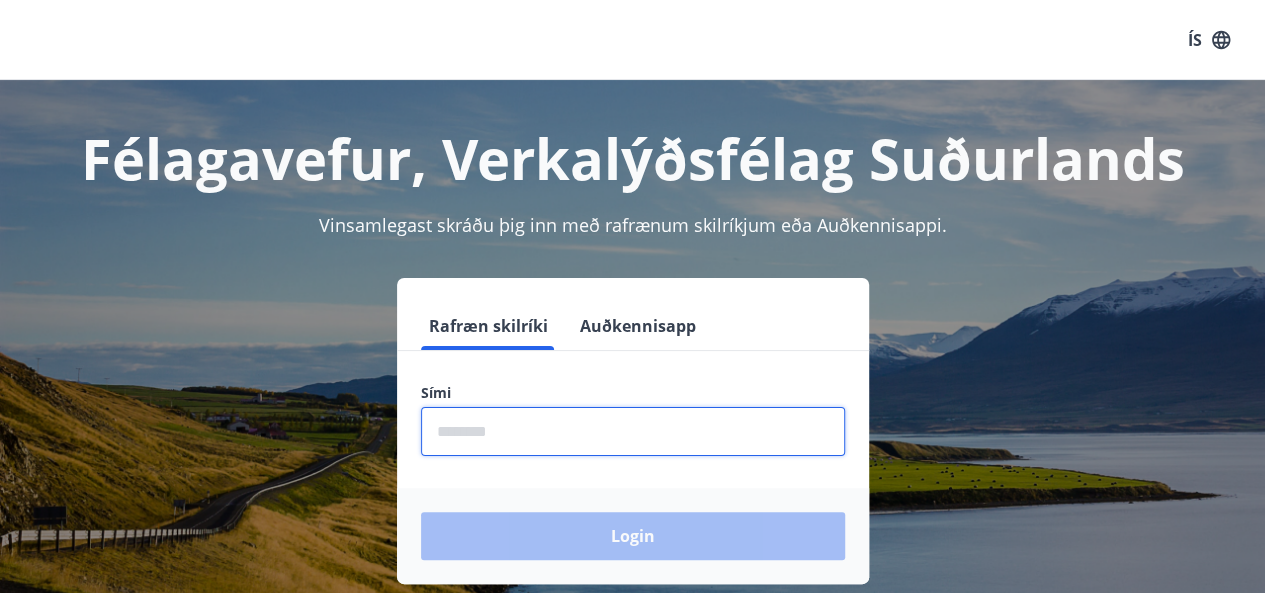 type on "********" 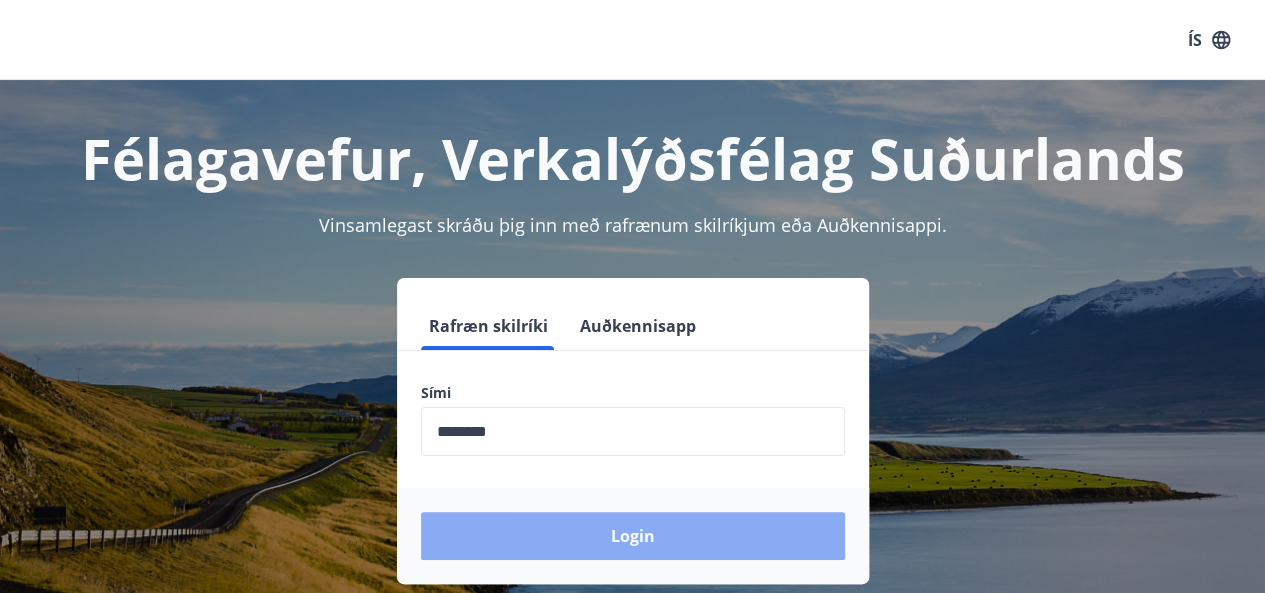 click on "Login" at bounding box center [633, 536] 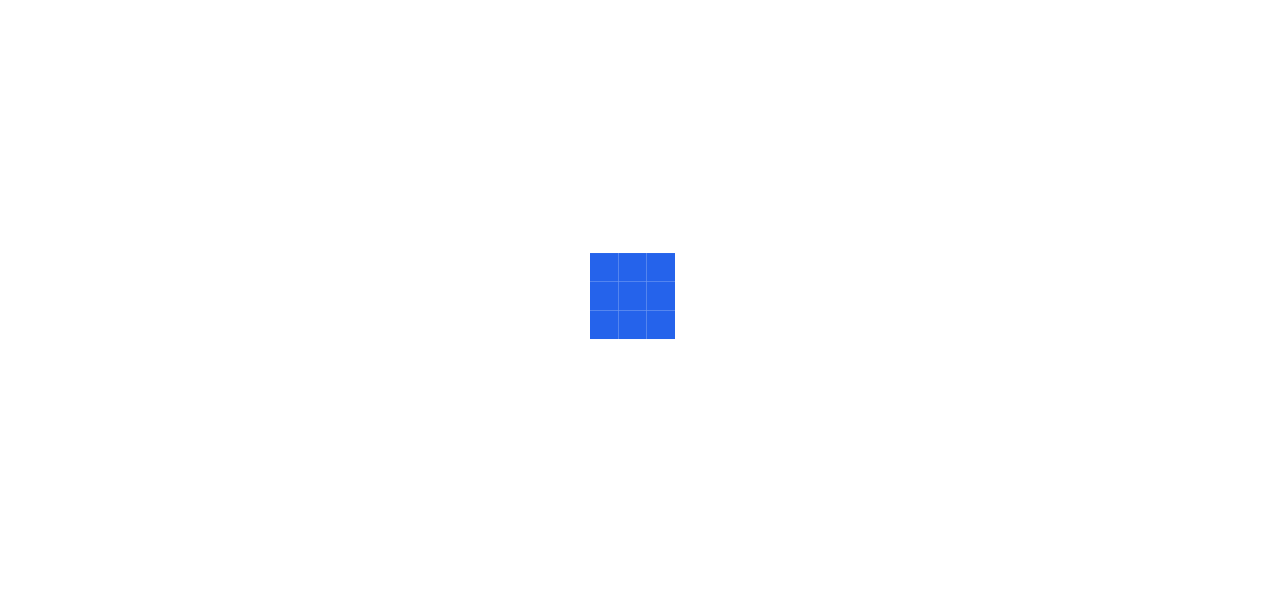 scroll, scrollTop: 0, scrollLeft: 0, axis: both 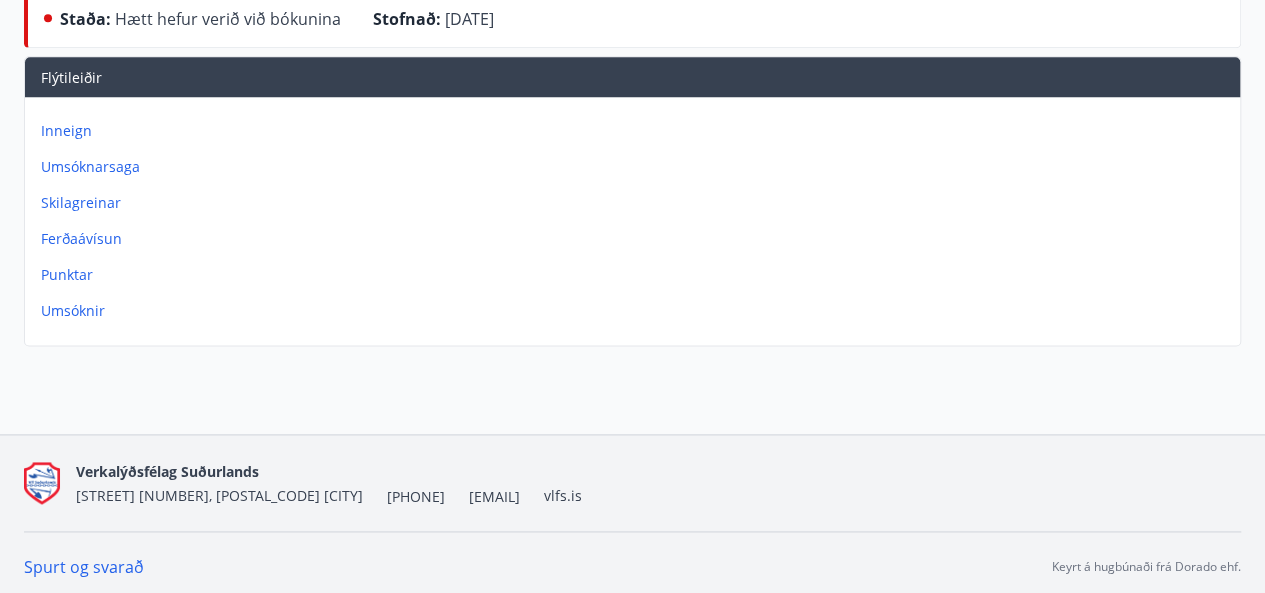click on "Umsóknir" at bounding box center [636, 311] 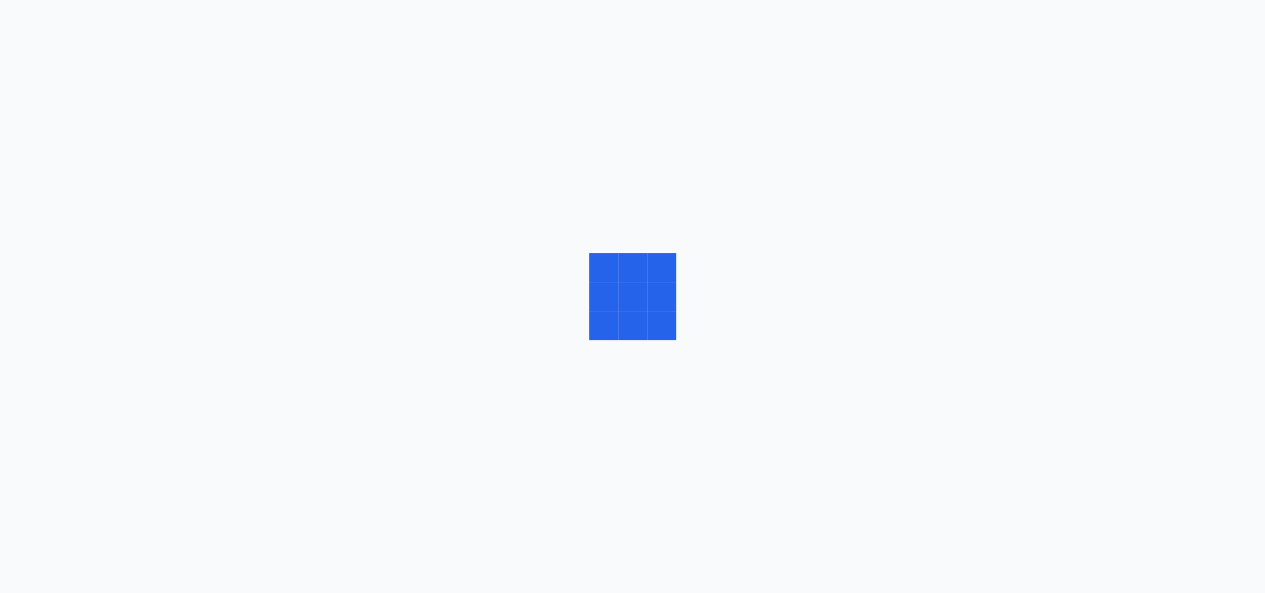 scroll, scrollTop: 0, scrollLeft: 0, axis: both 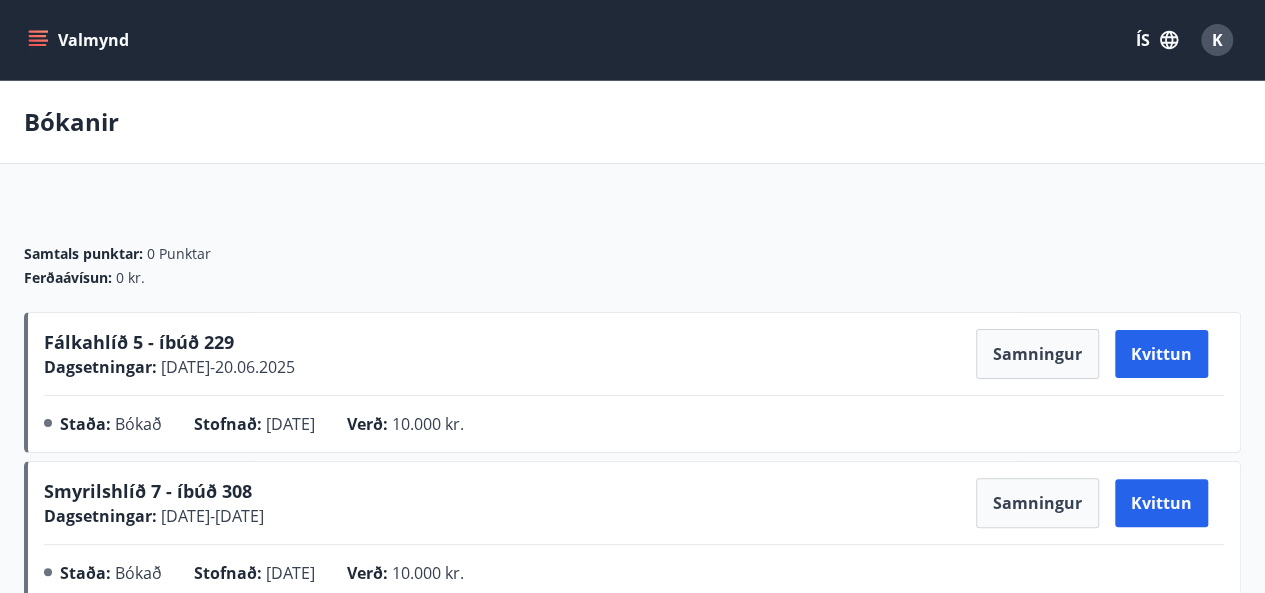 click 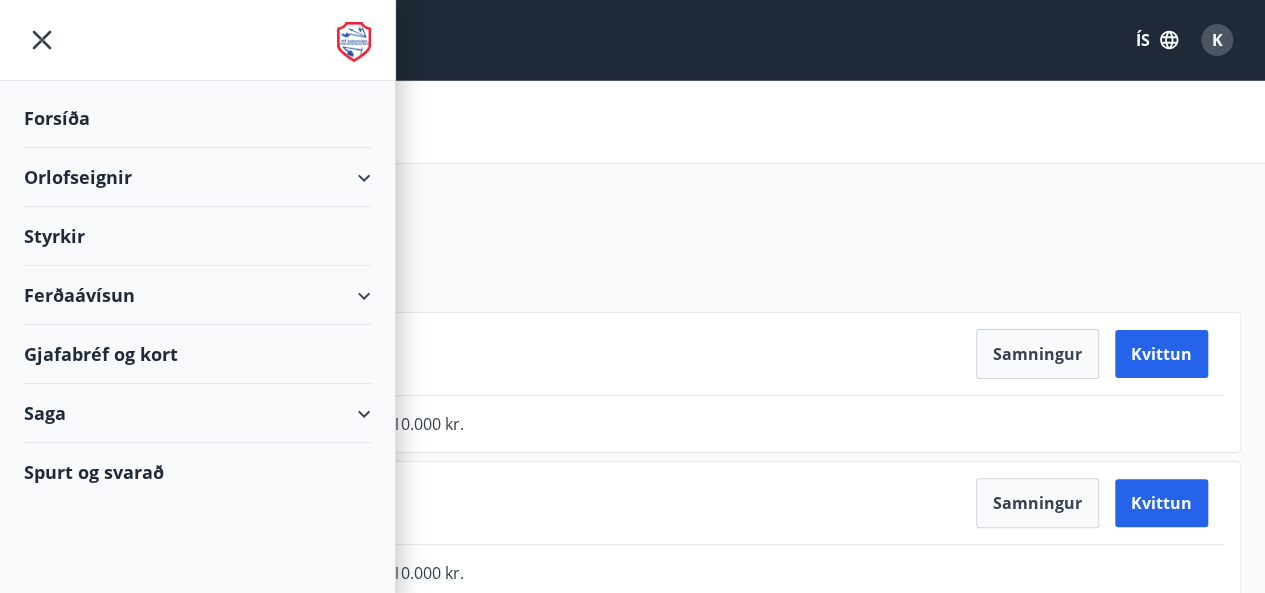 click on "Orlofseignir" at bounding box center [197, 177] 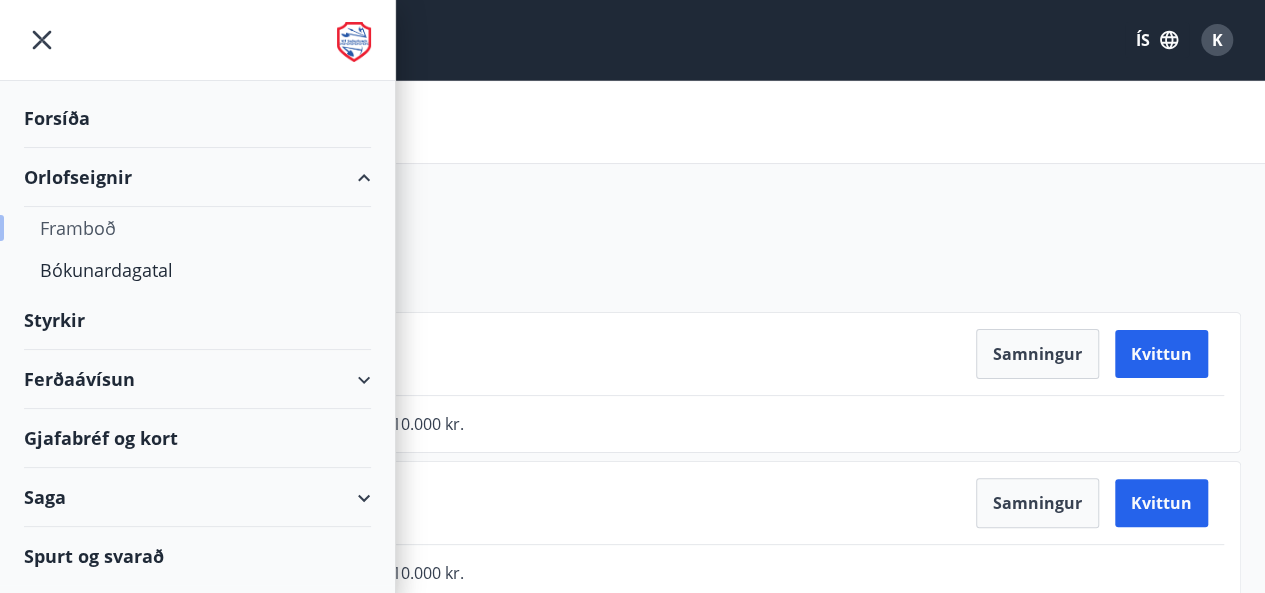 click on "Framboð" at bounding box center (197, 228) 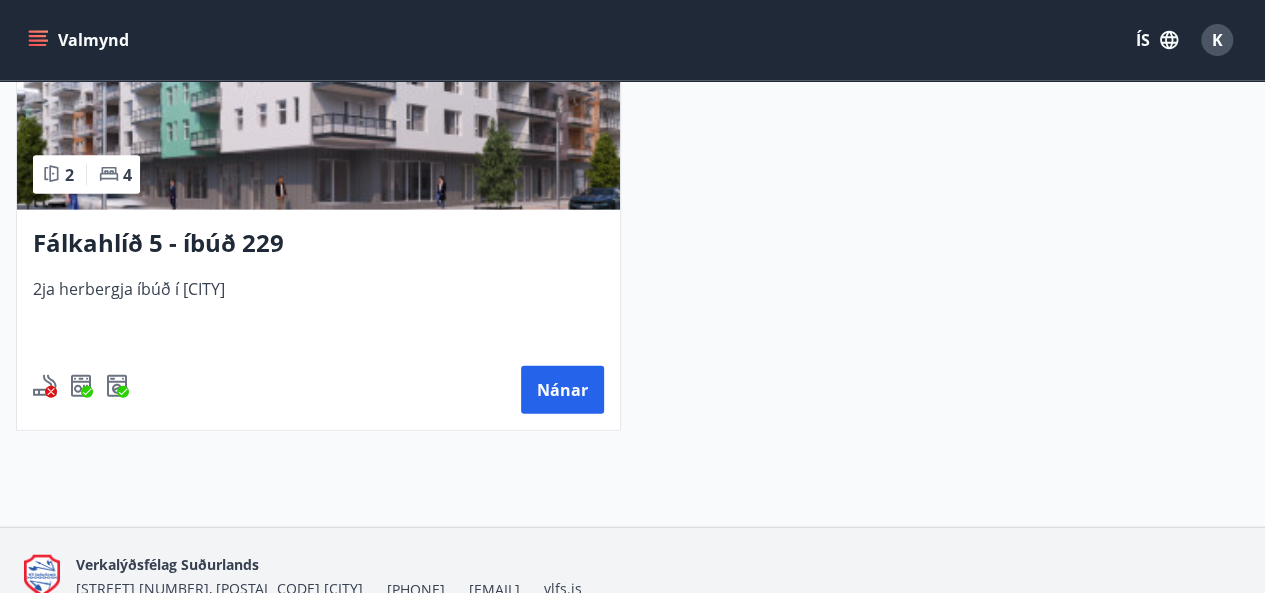 scroll, scrollTop: 2056, scrollLeft: 0, axis: vertical 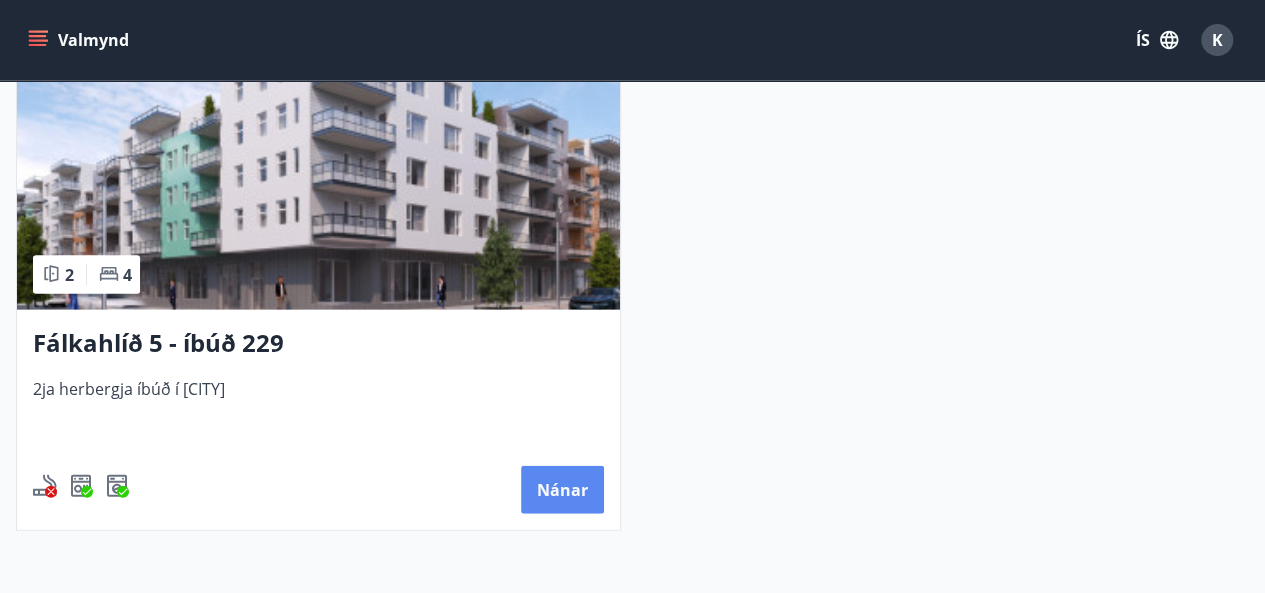 click on "Nánar" at bounding box center (562, 490) 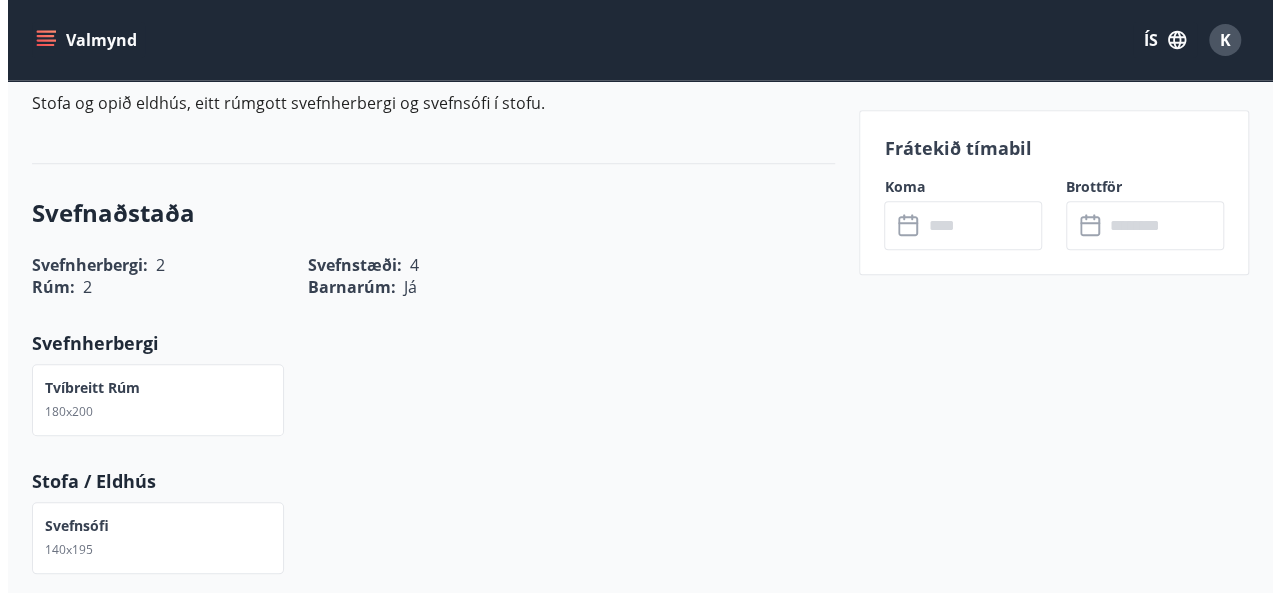 scroll, scrollTop: 500, scrollLeft: 0, axis: vertical 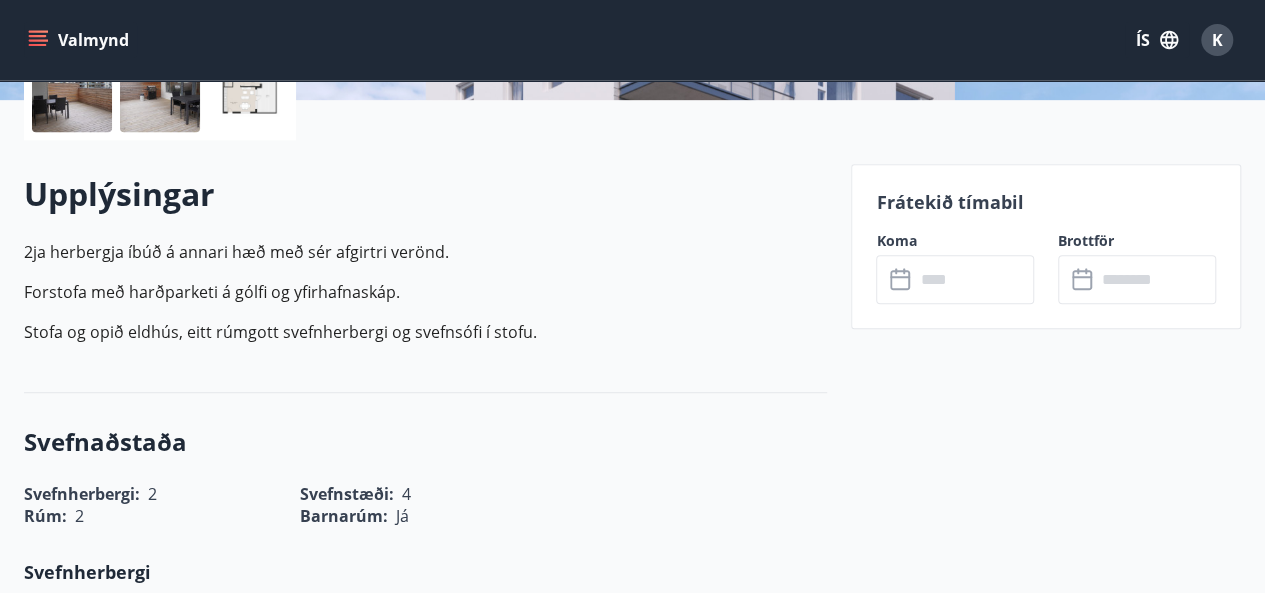 click at bounding box center (974, 279) 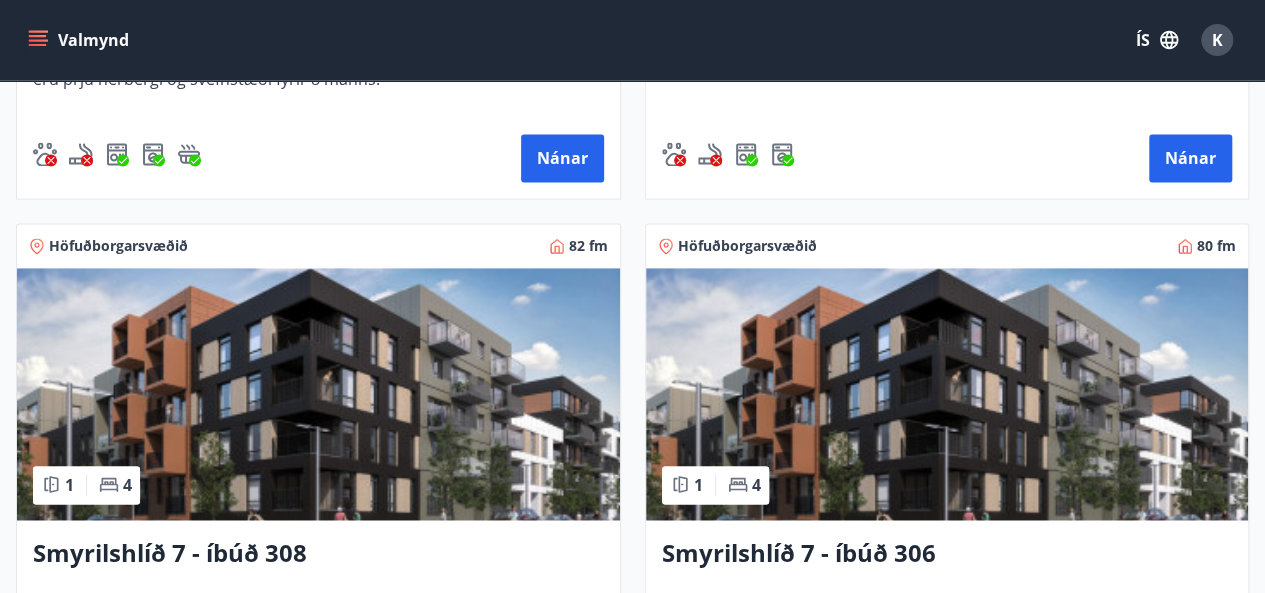 scroll, scrollTop: 1200, scrollLeft: 0, axis: vertical 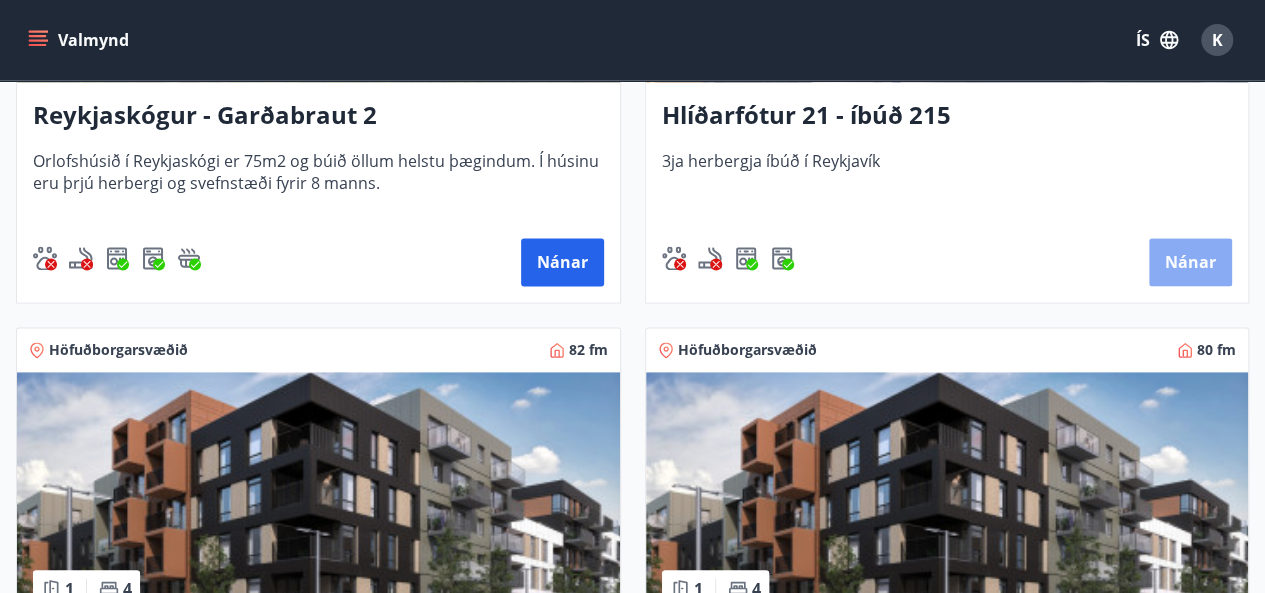 click on "Nánar" at bounding box center [1190, 262] 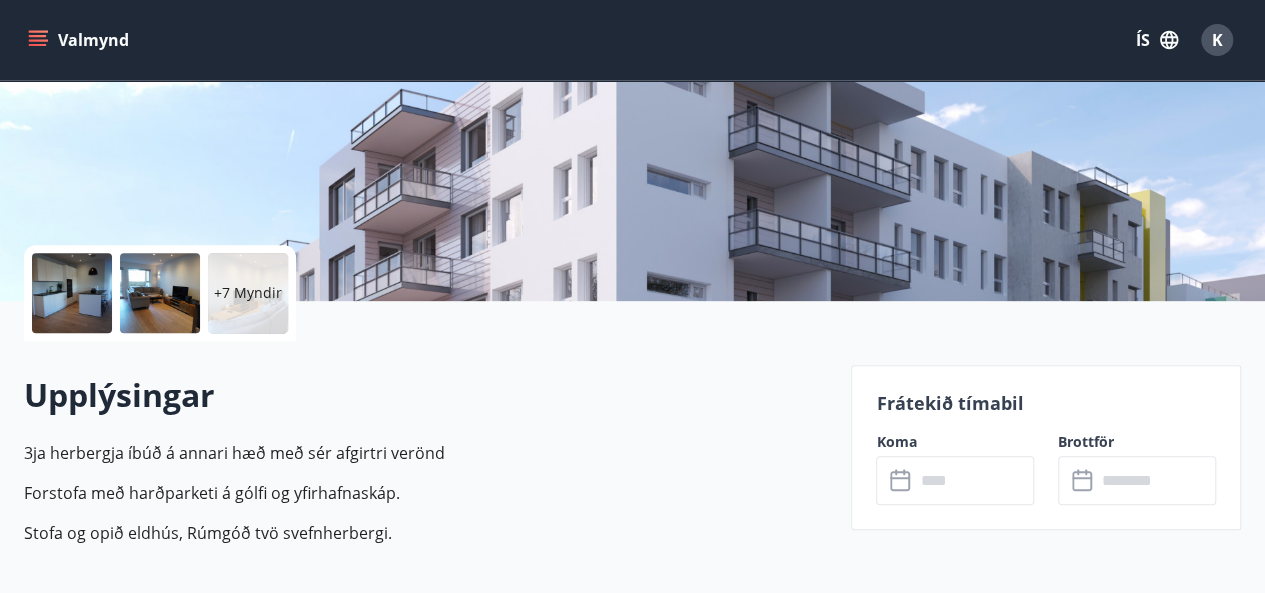 scroll, scrollTop: 300, scrollLeft: 0, axis: vertical 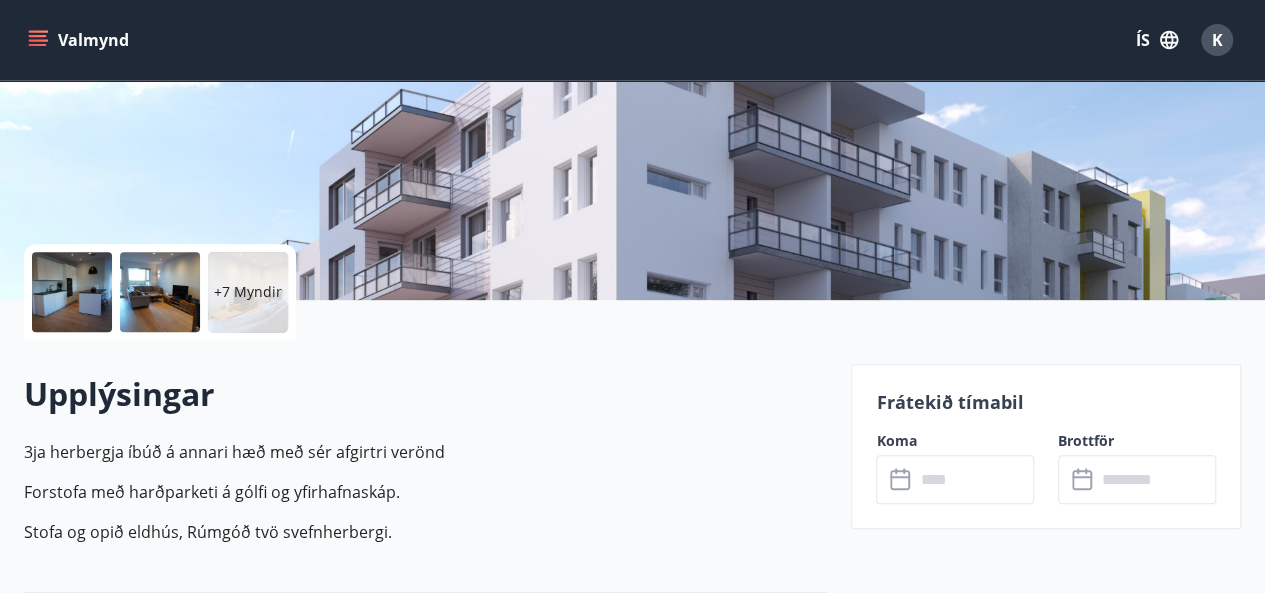 click at bounding box center [72, 292] 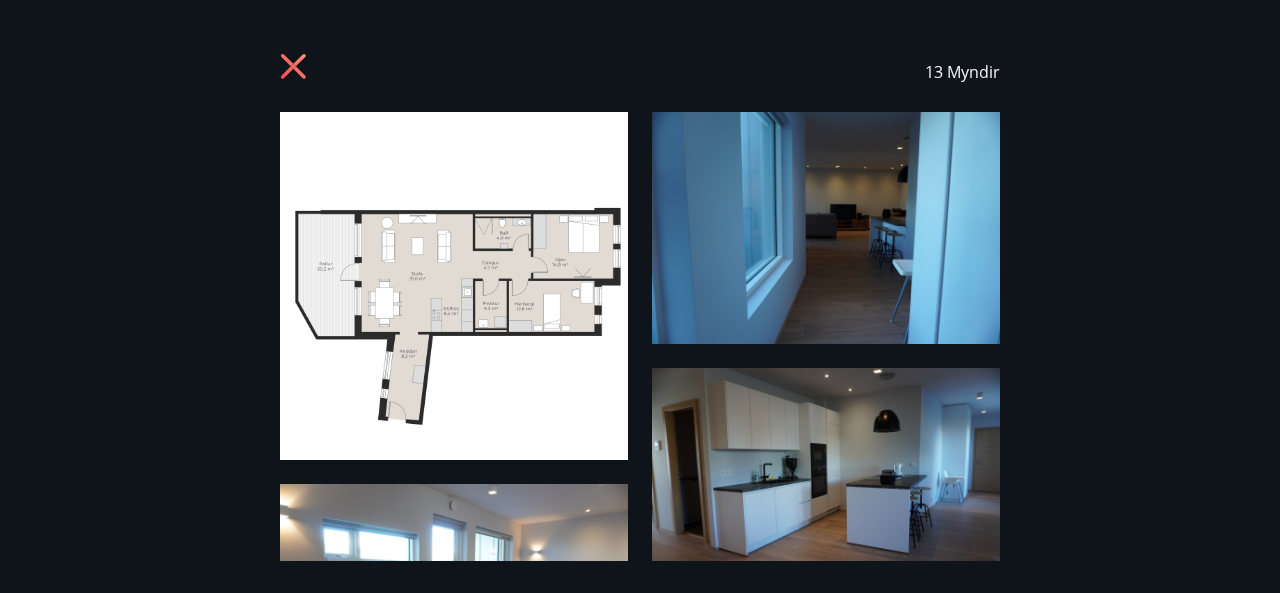 click 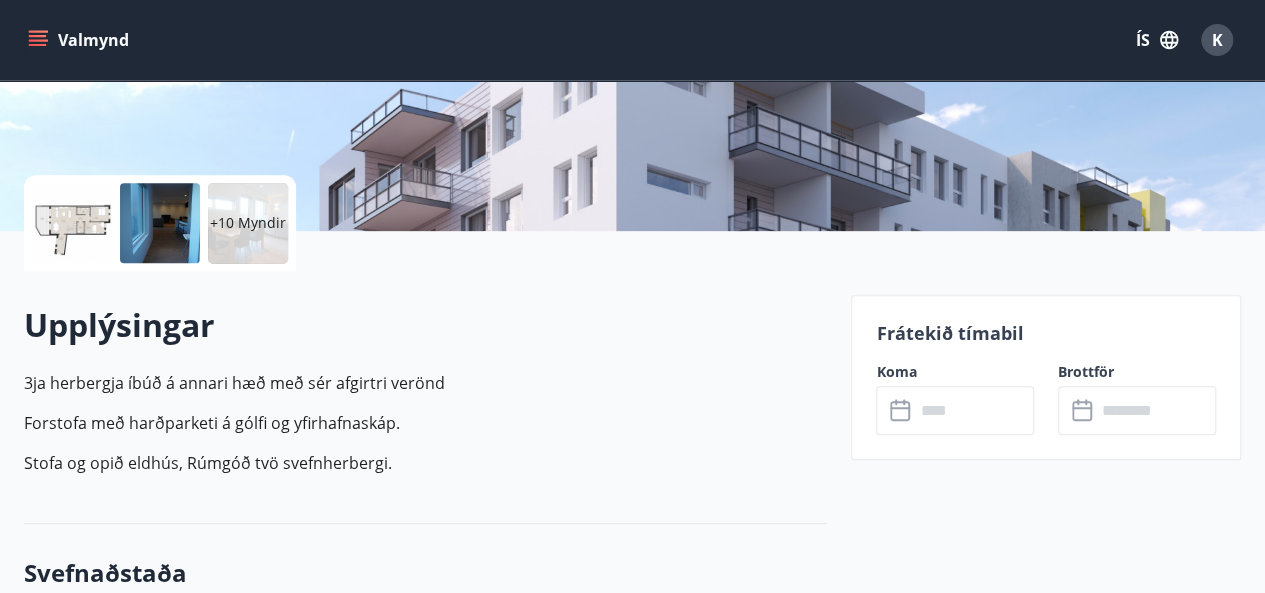 scroll, scrollTop: 400, scrollLeft: 0, axis: vertical 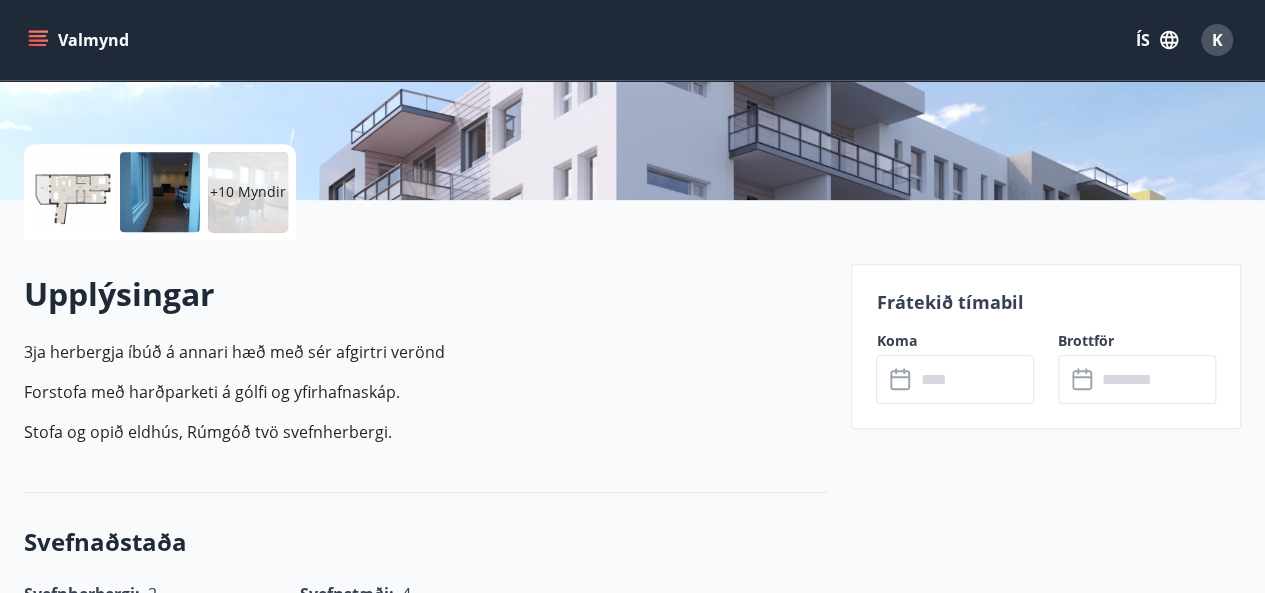 click at bounding box center (974, 379) 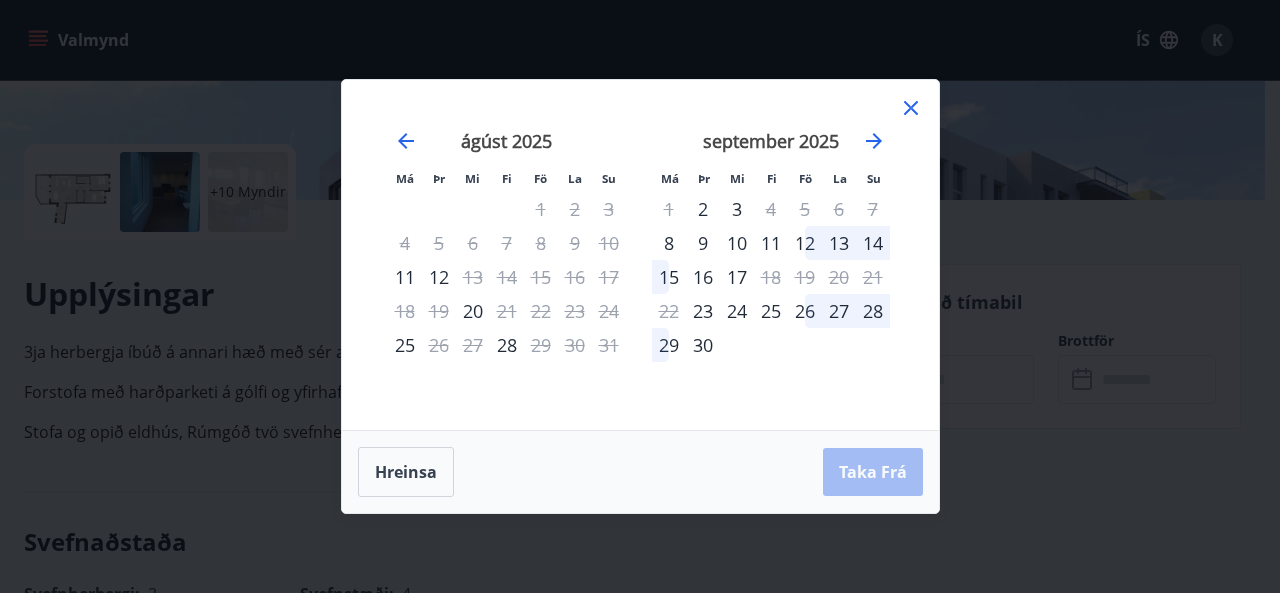 click 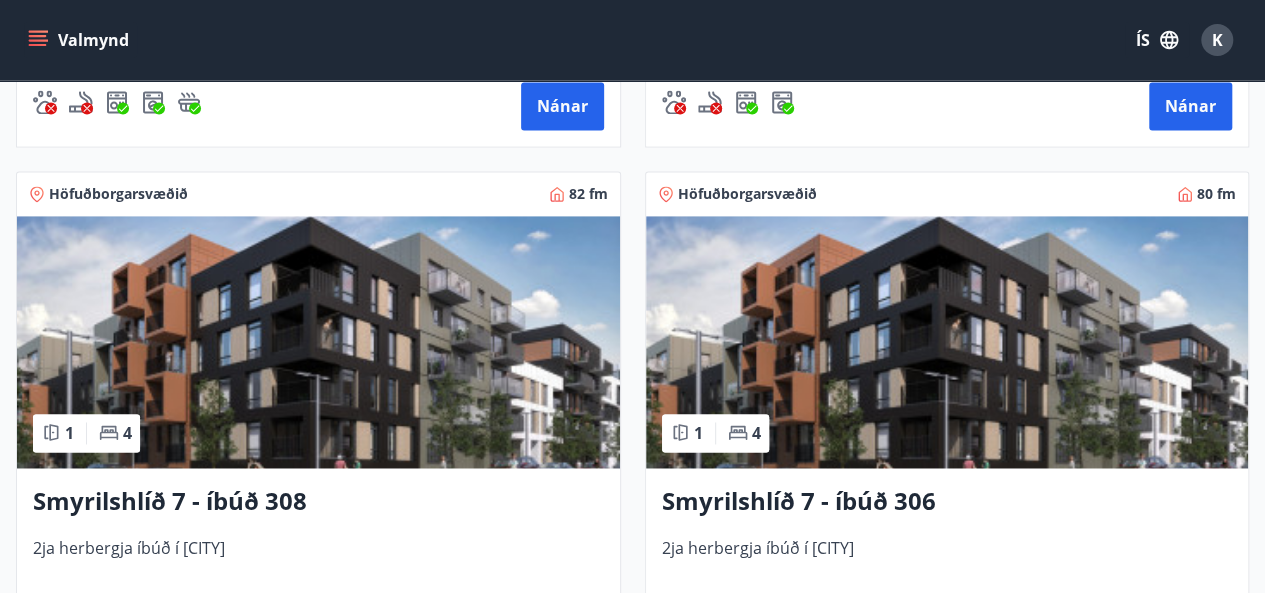 scroll, scrollTop: 1456, scrollLeft: 0, axis: vertical 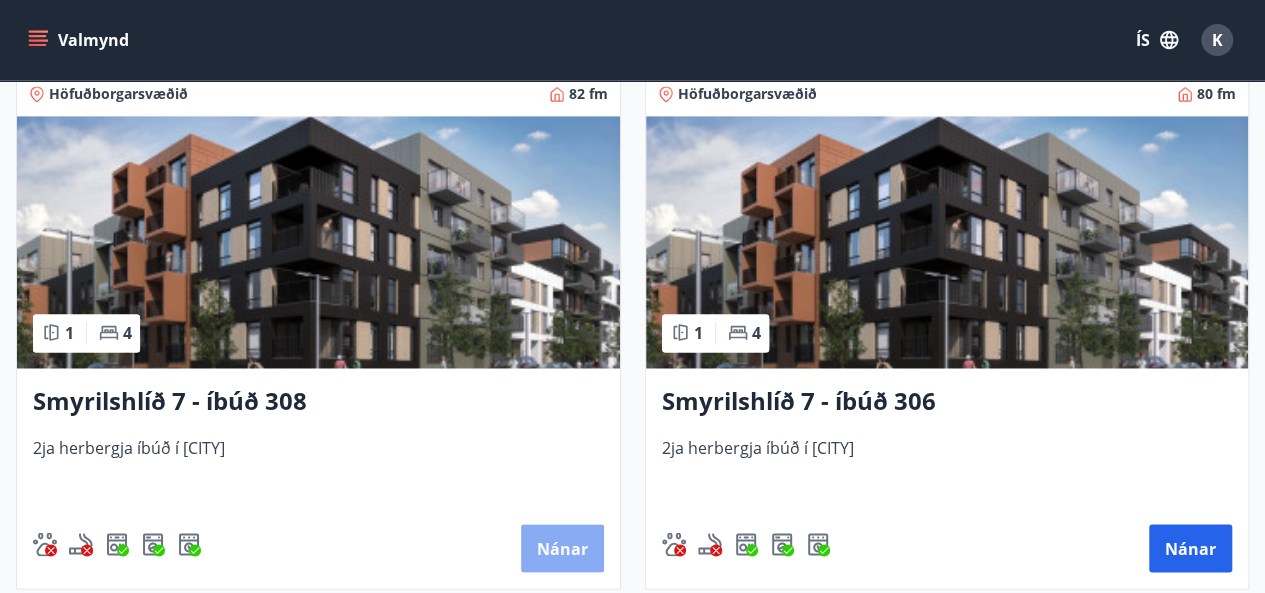 click on "Nánar" at bounding box center (562, 548) 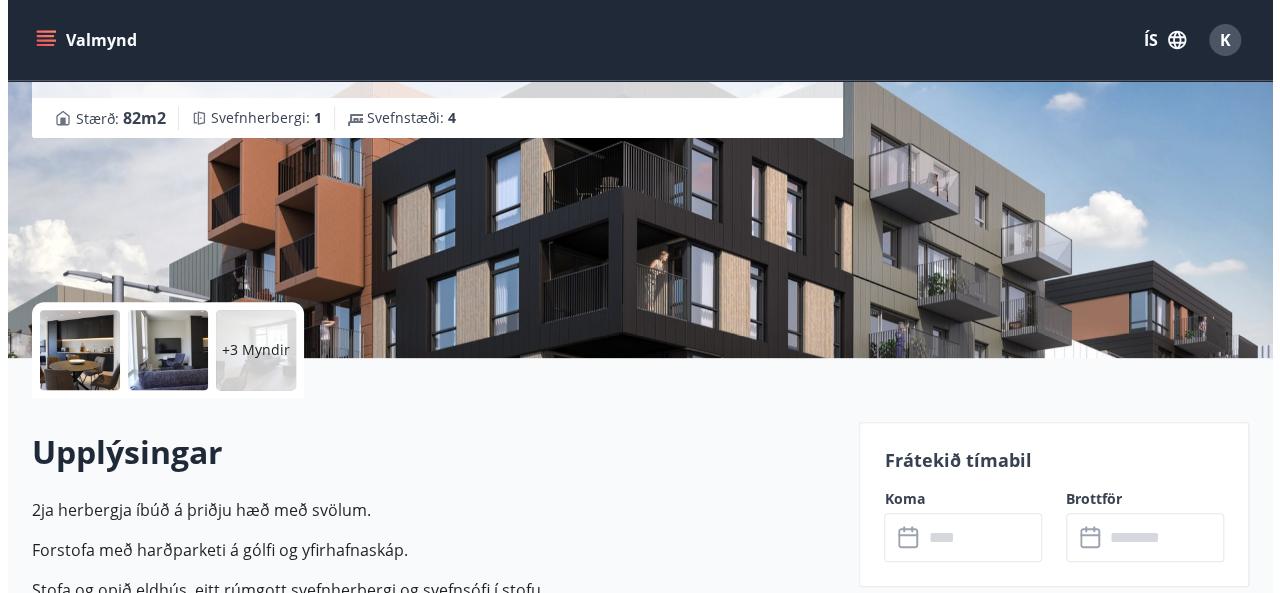 scroll, scrollTop: 300, scrollLeft: 0, axis: vertical 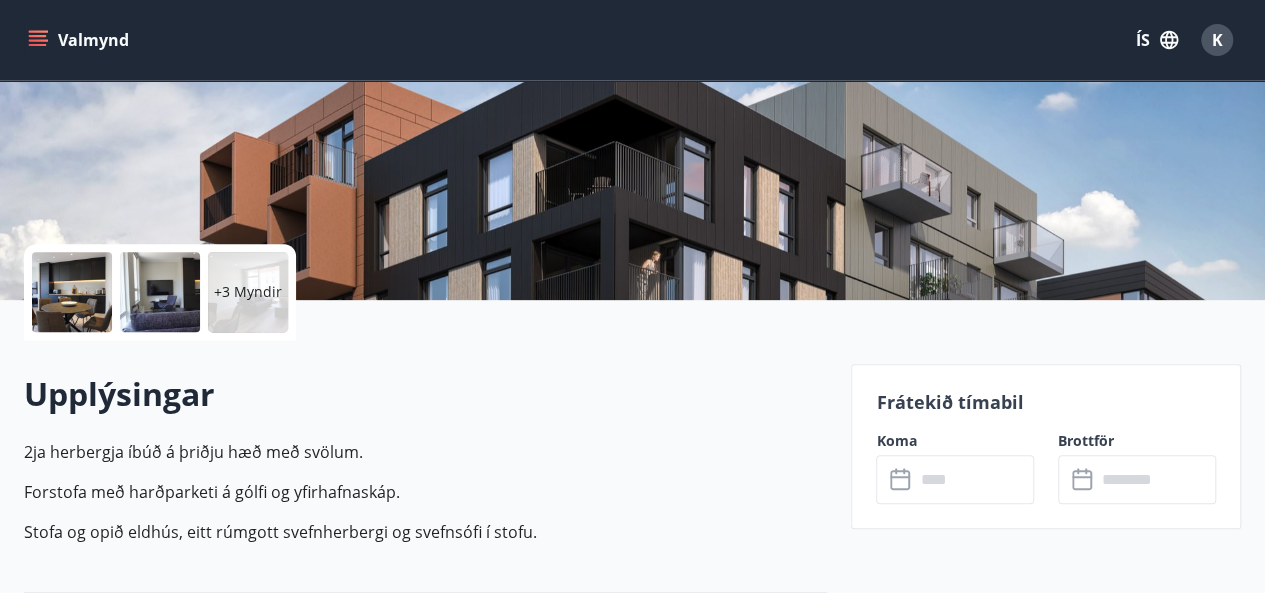 click at bounding box center (72, 292) 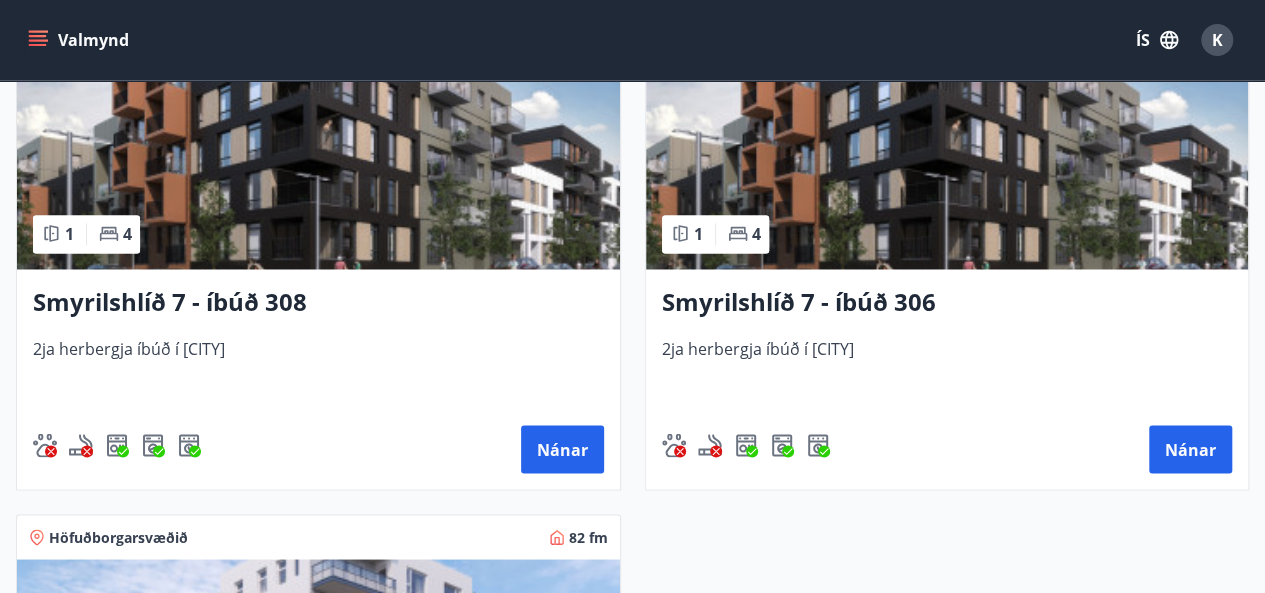 scroll, scrollTop: 1600, scrollLeft: 0, axis: vertical 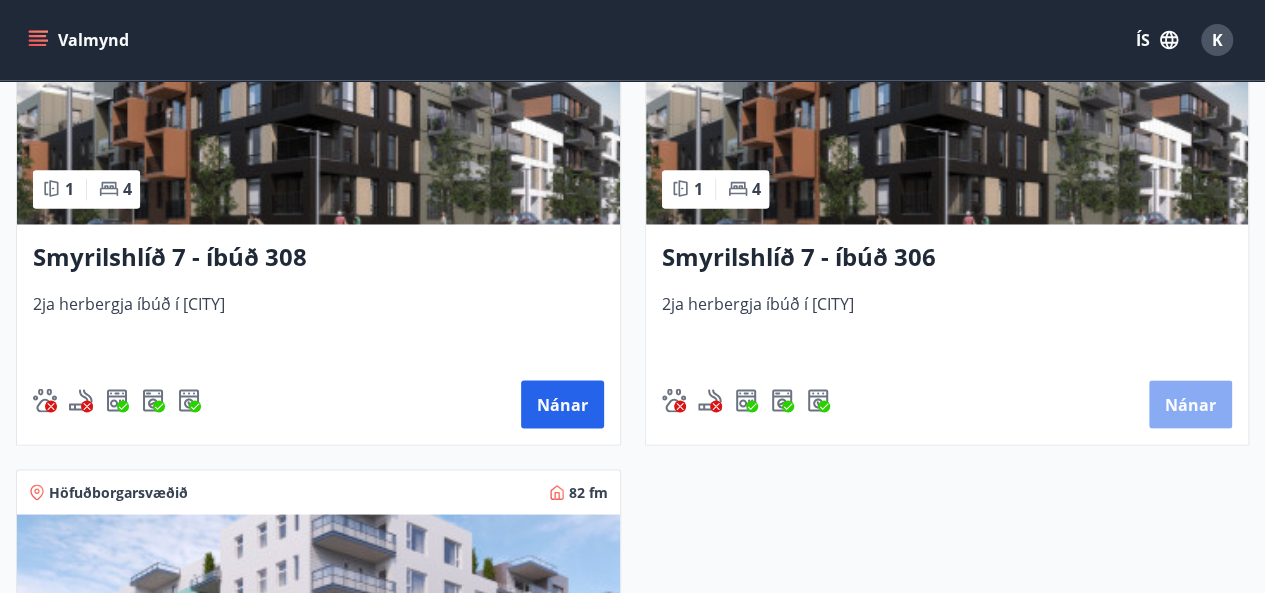 click on "Nánar" at bounding box center [1190, 404] 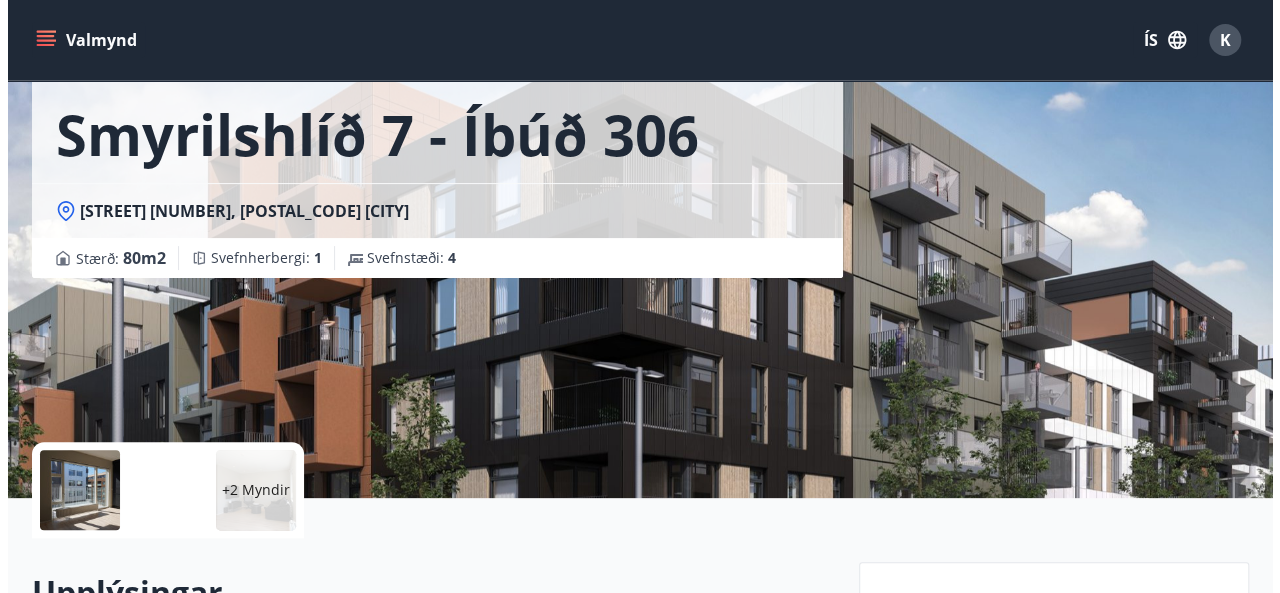 scroll, scrollTop: 200, scrollLeft: 0, axis: vertical 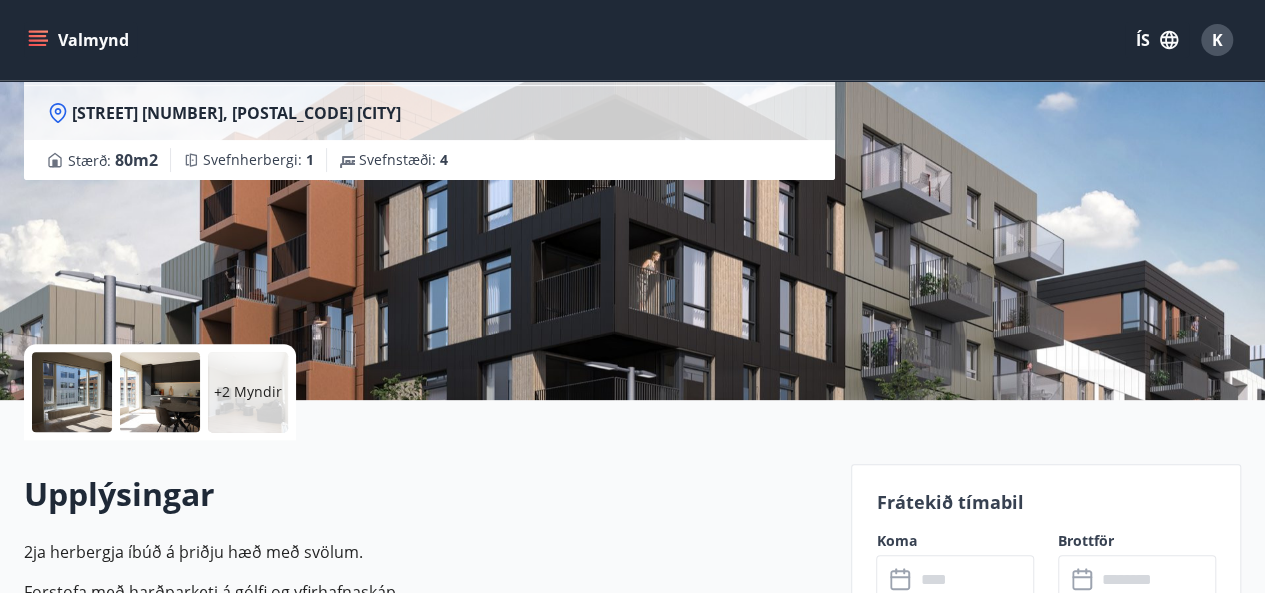 click on "+2 Myndir" at bounding box center (248, 392) 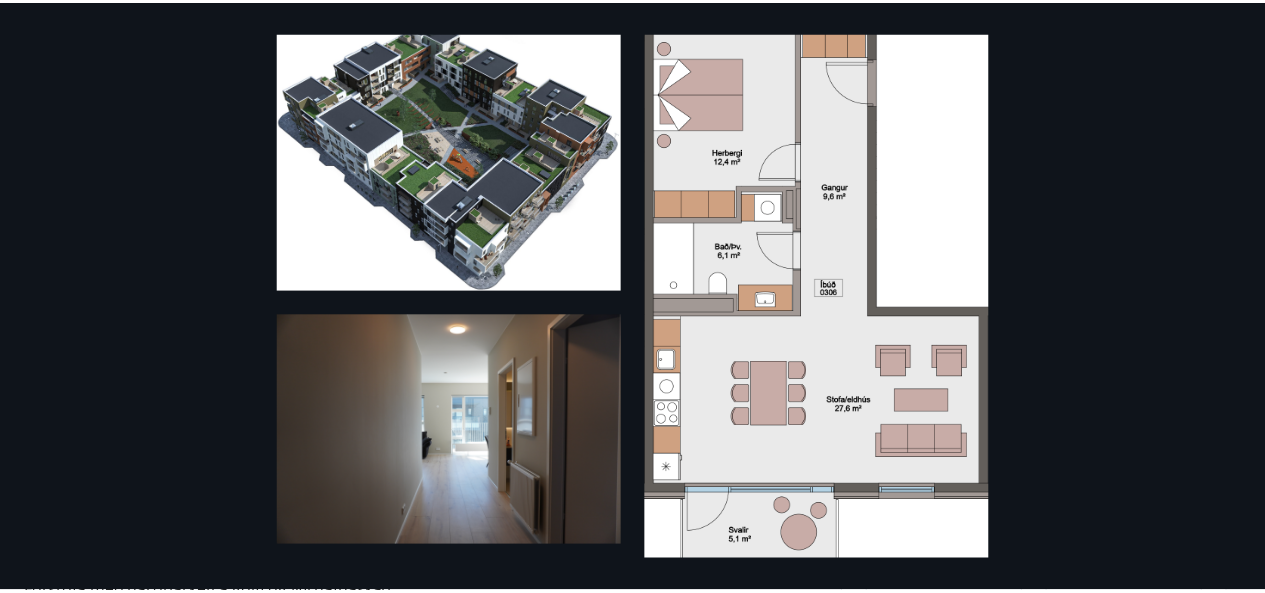 scroll, scrollTop: 0, scrollLeft: 0, axis: both 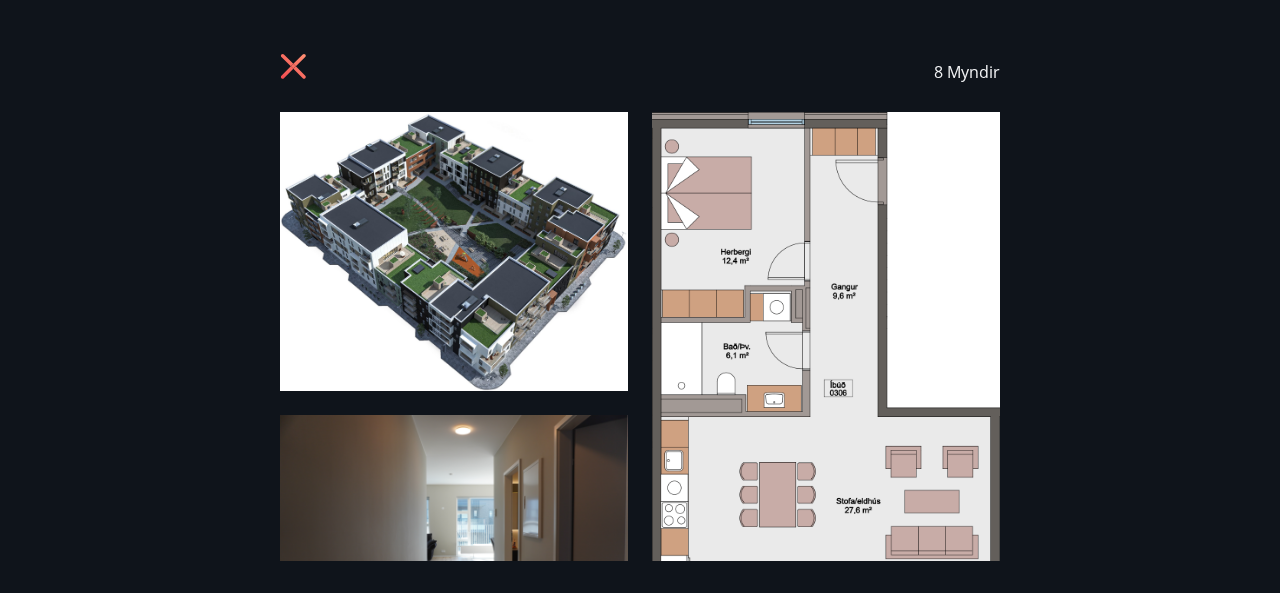 click 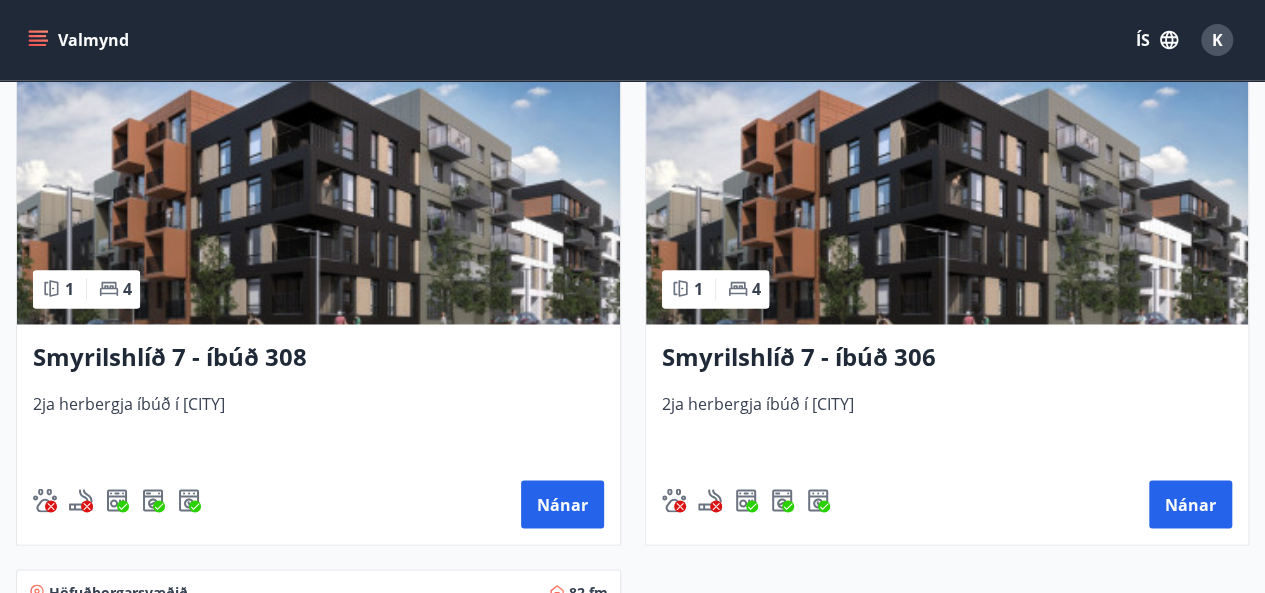 scroll, scrollTop: 1600, scrollLeft: 0, axis: vertical 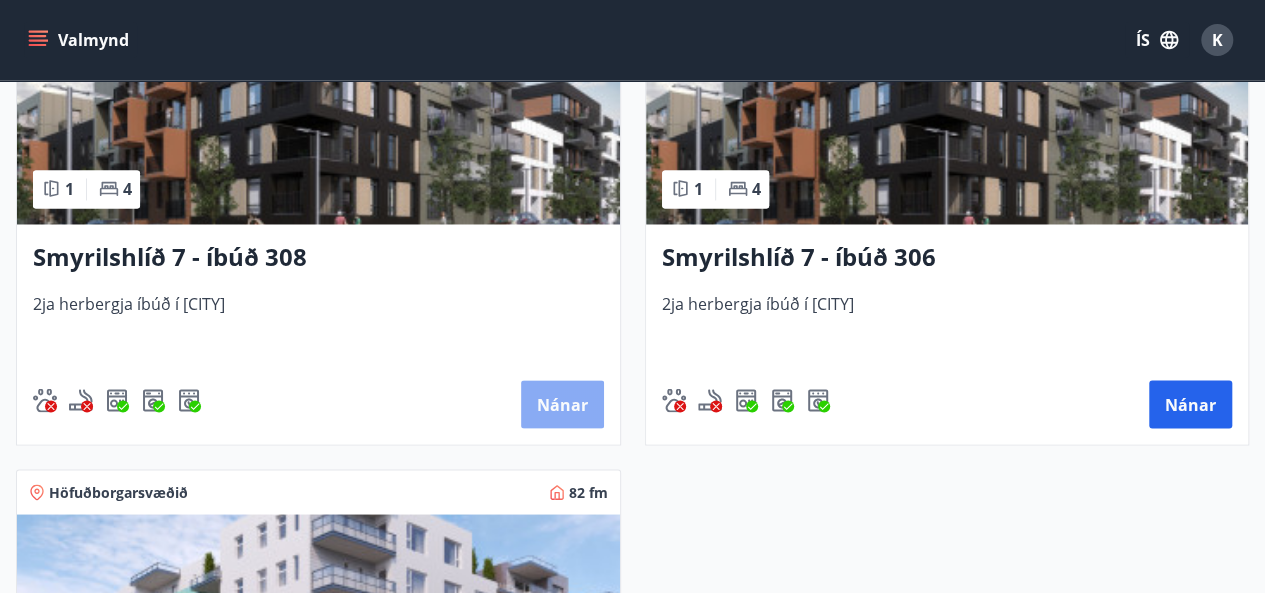 click on "Nánar" at bounding box center (562, 404) 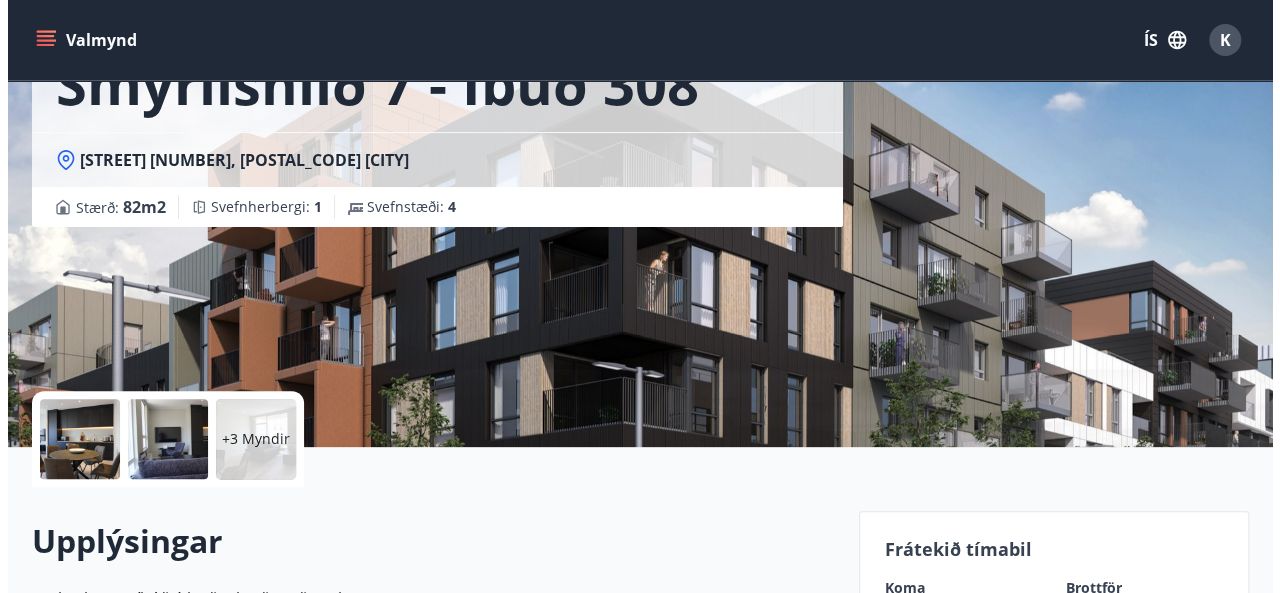 scroll, scrollTop: 200, scrollLeft: 0, axis: vertical 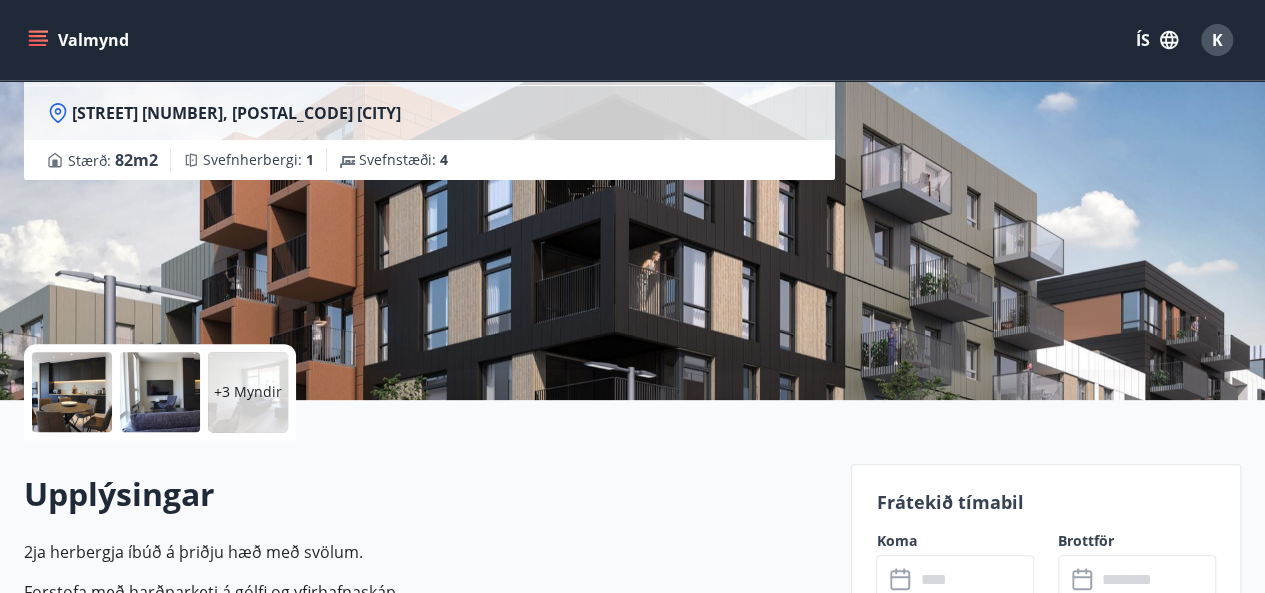 click at bounding box center [72, 392] 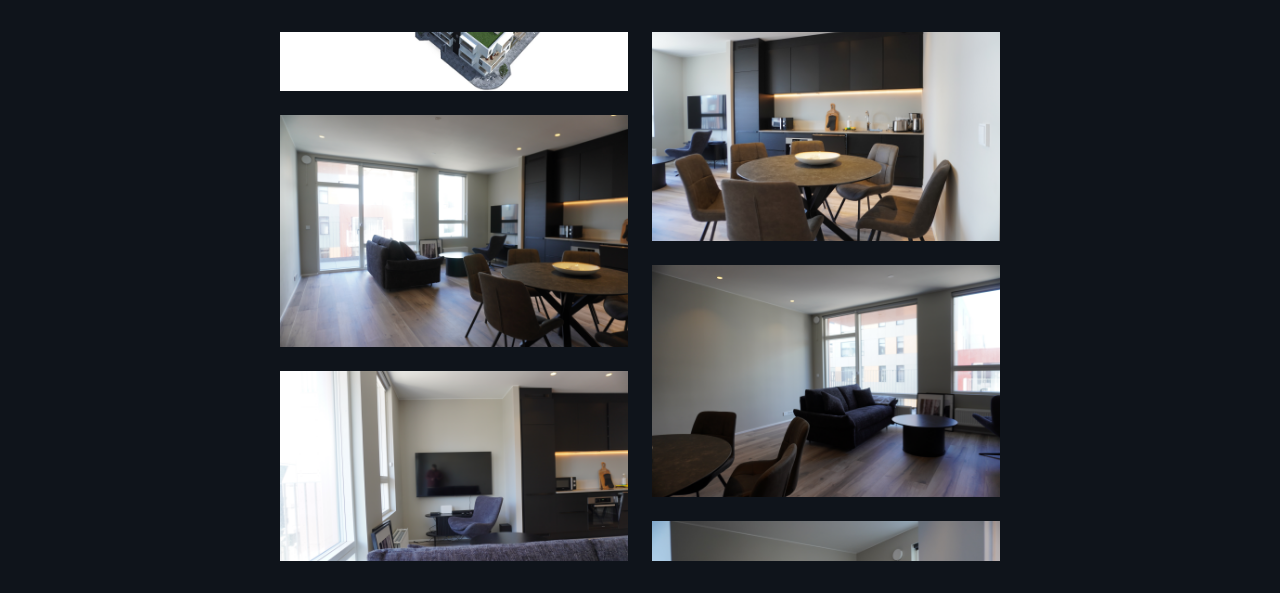 scroll, scrollTop: 400, scrollLeft: 0, axis: vertical 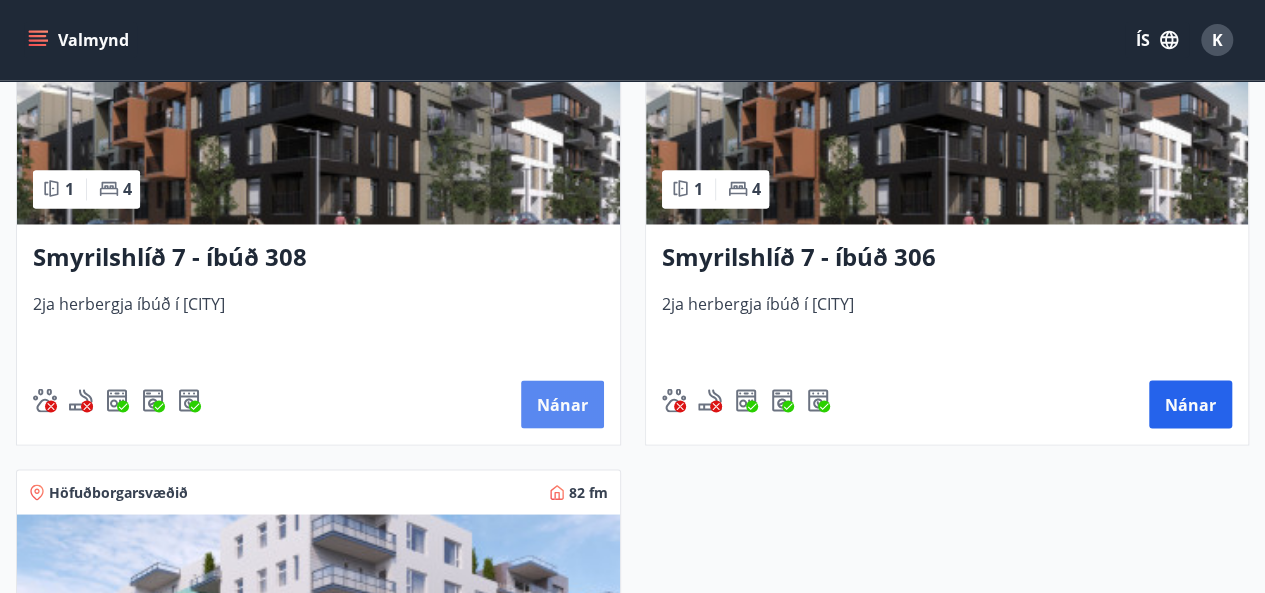 click on "Nánar" at bounding box center [562, 404] 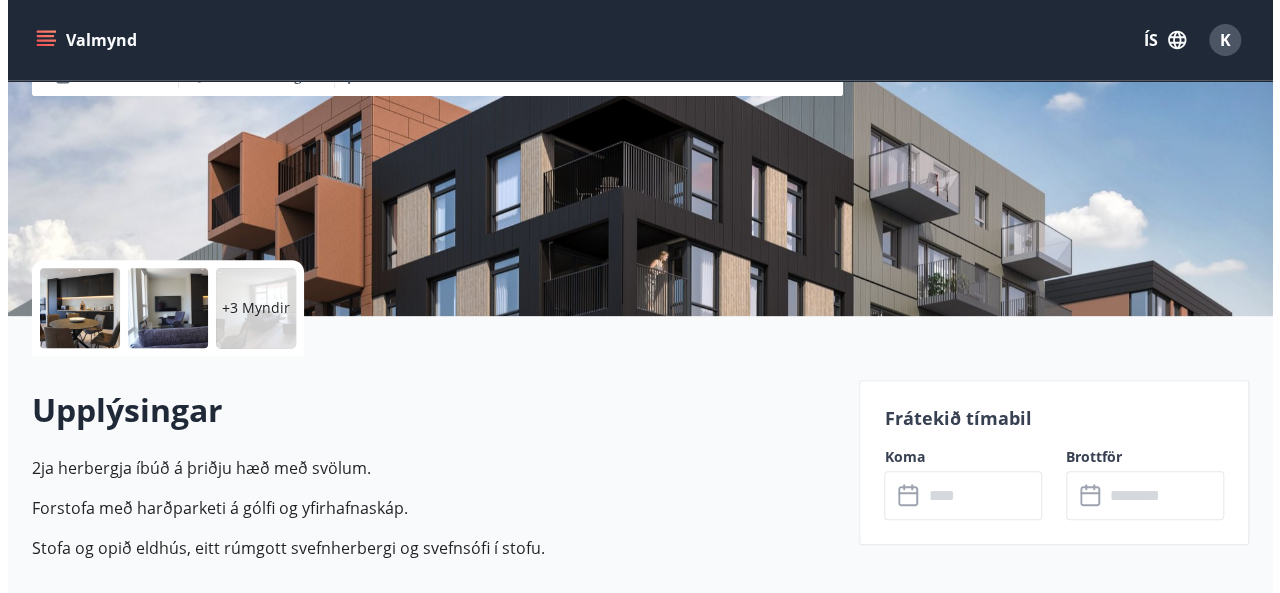 scroll, scrollTop: 400, scrollLeft: 0, axis: vertical 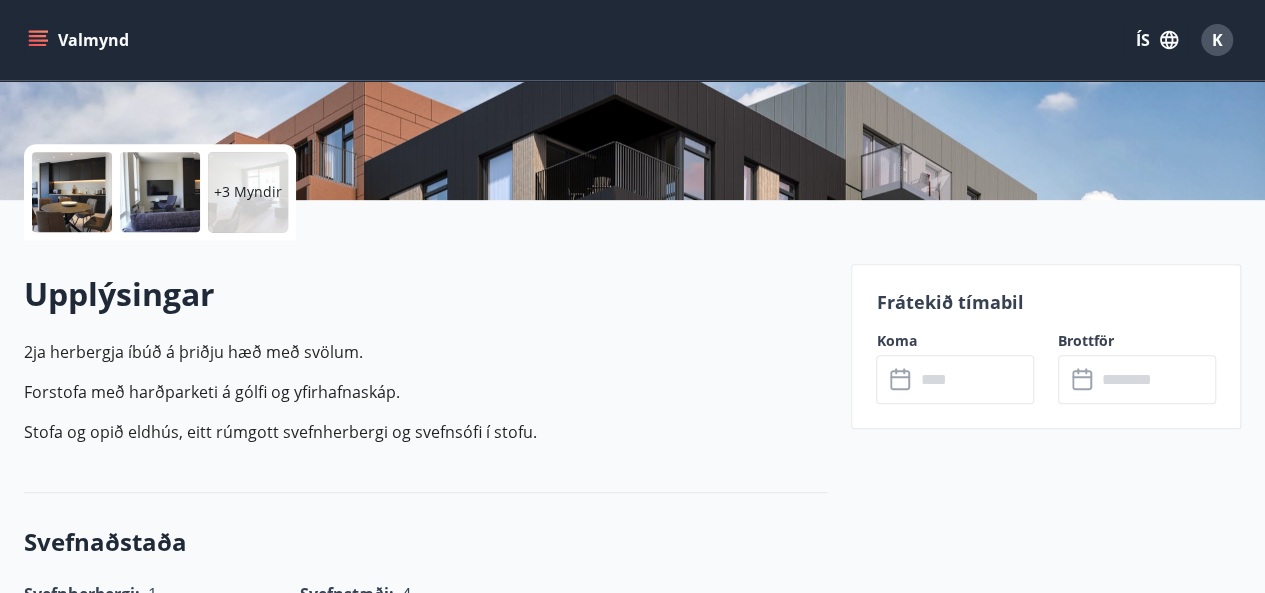 click at bounding box center (974, 379) 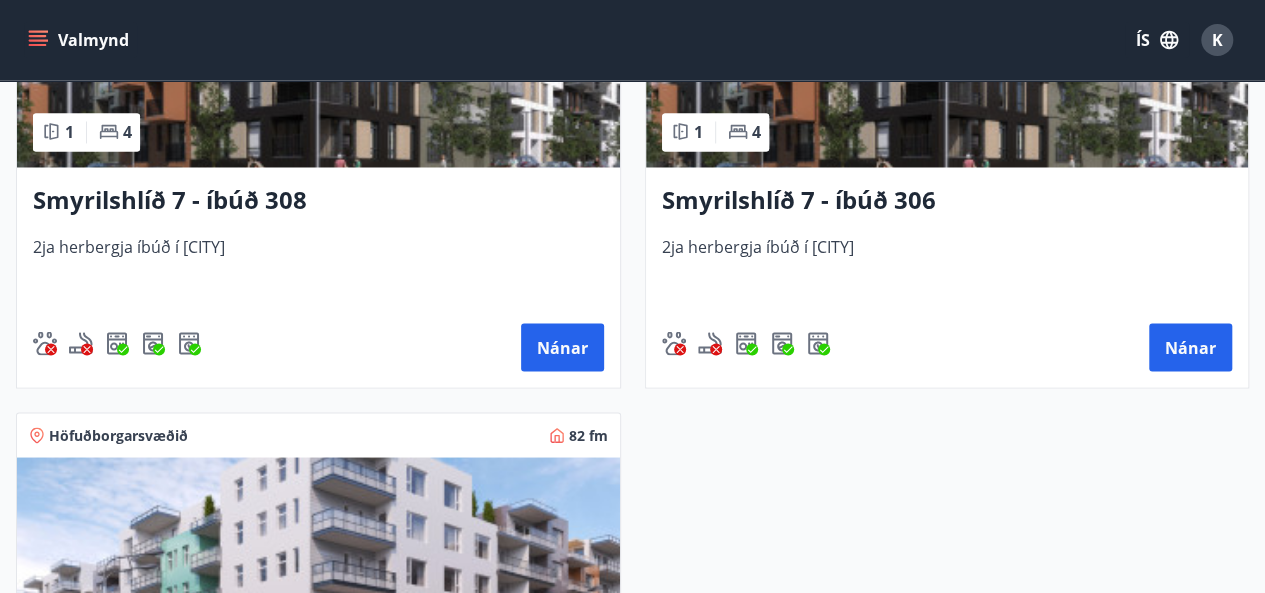scroll, scrollTop: 1700, scrollLeft: 0, axis: vertical 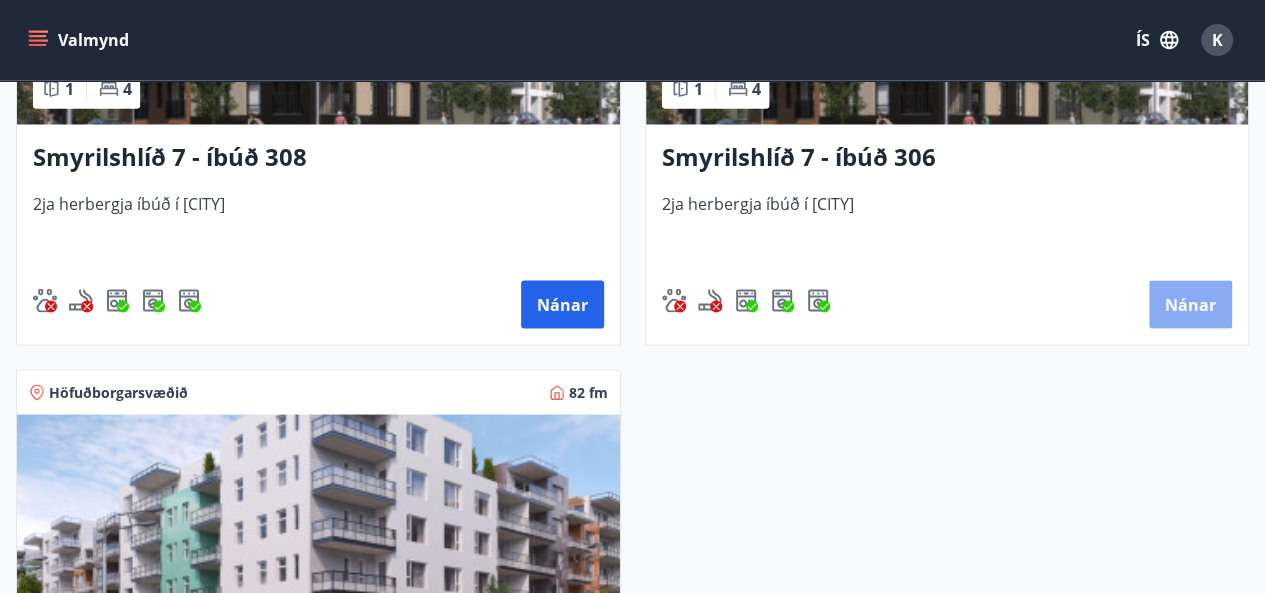click on "Nánar" at bounding box center [1190, 304] 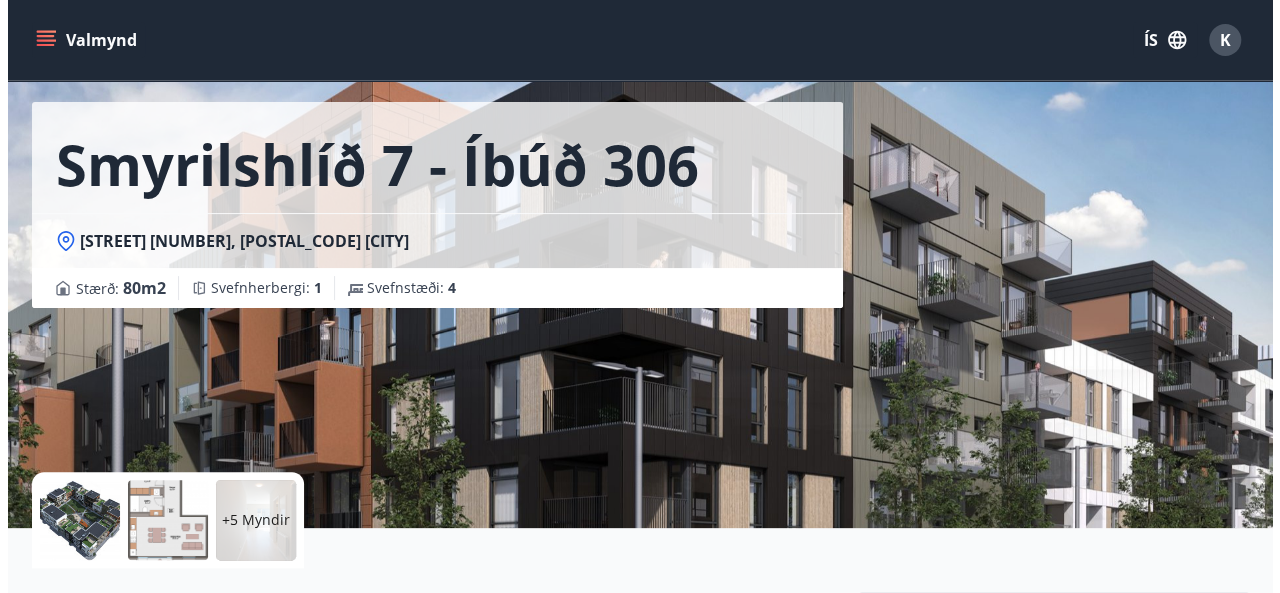 scroll, scrollTop: 200, scrollLeft: 0, axis: vertical 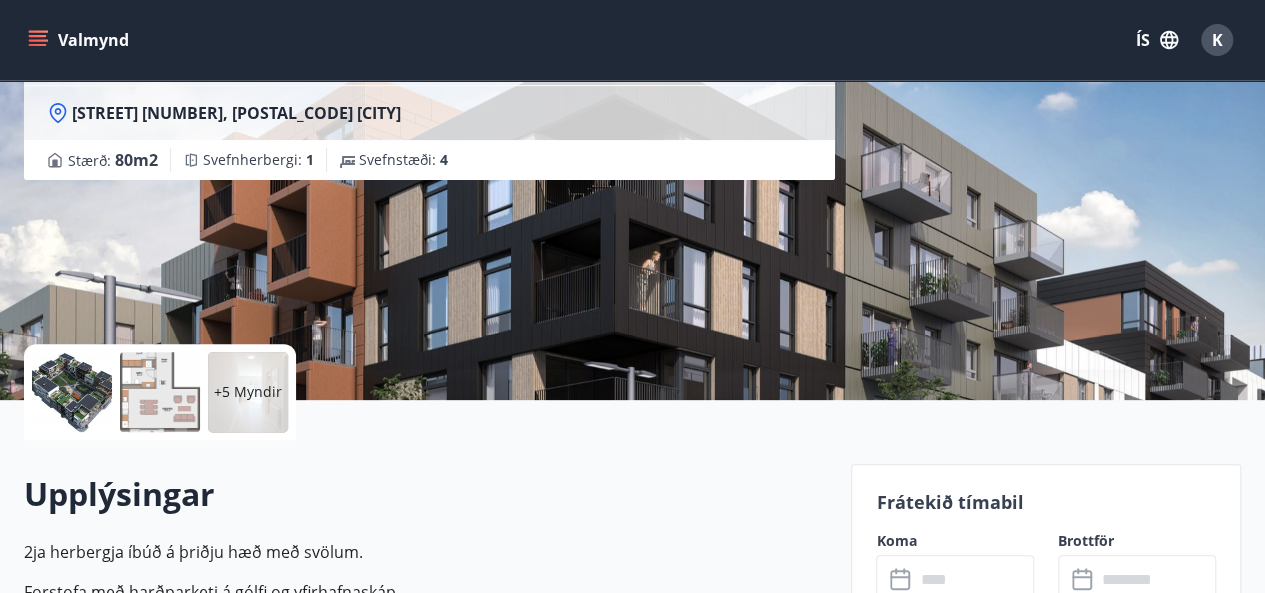 click at bounding box center [72, 392] 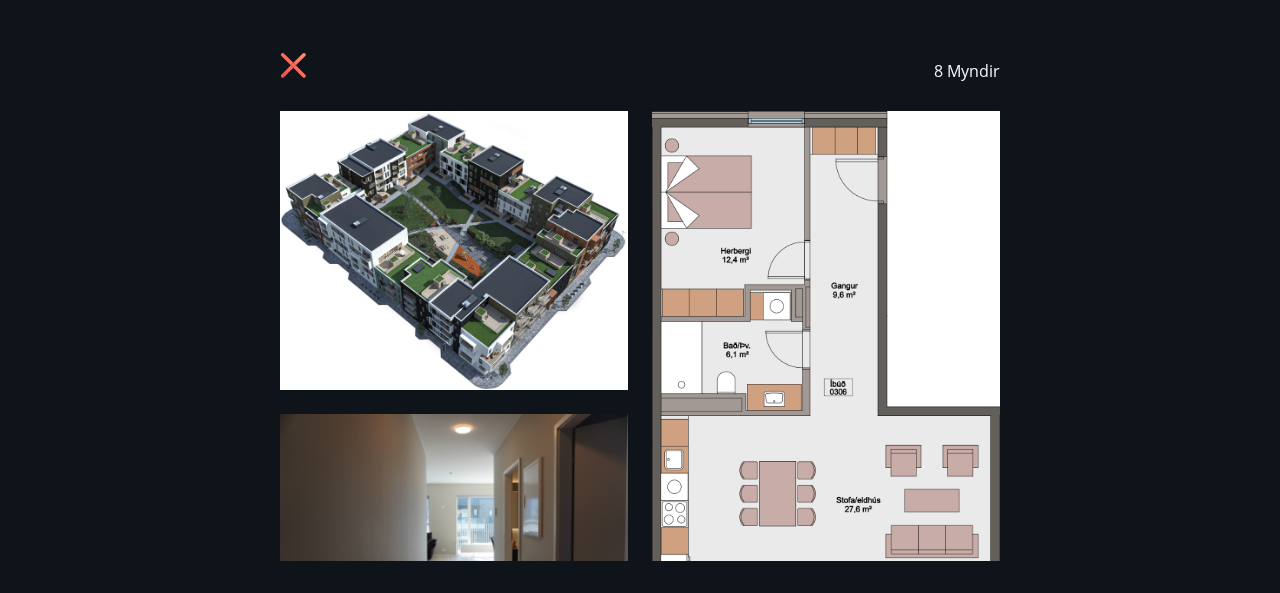 scroll, scrollTop: 0, scrollLeft: 0, axis: both 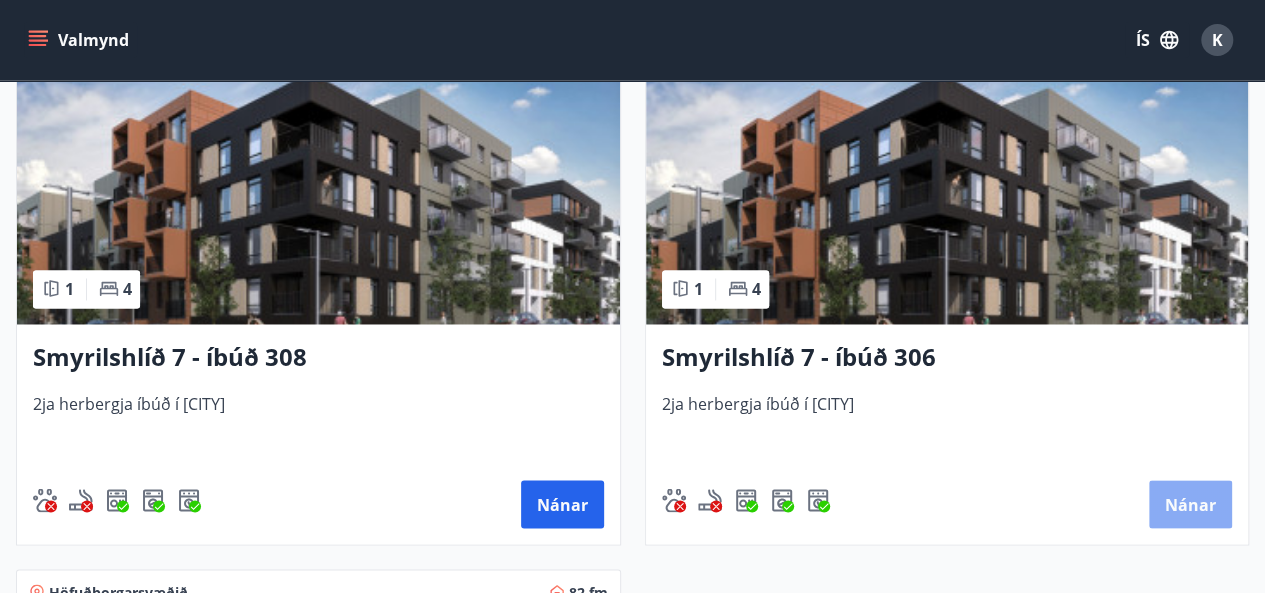 click on "Nánar" at bounding box center [1190, 504] 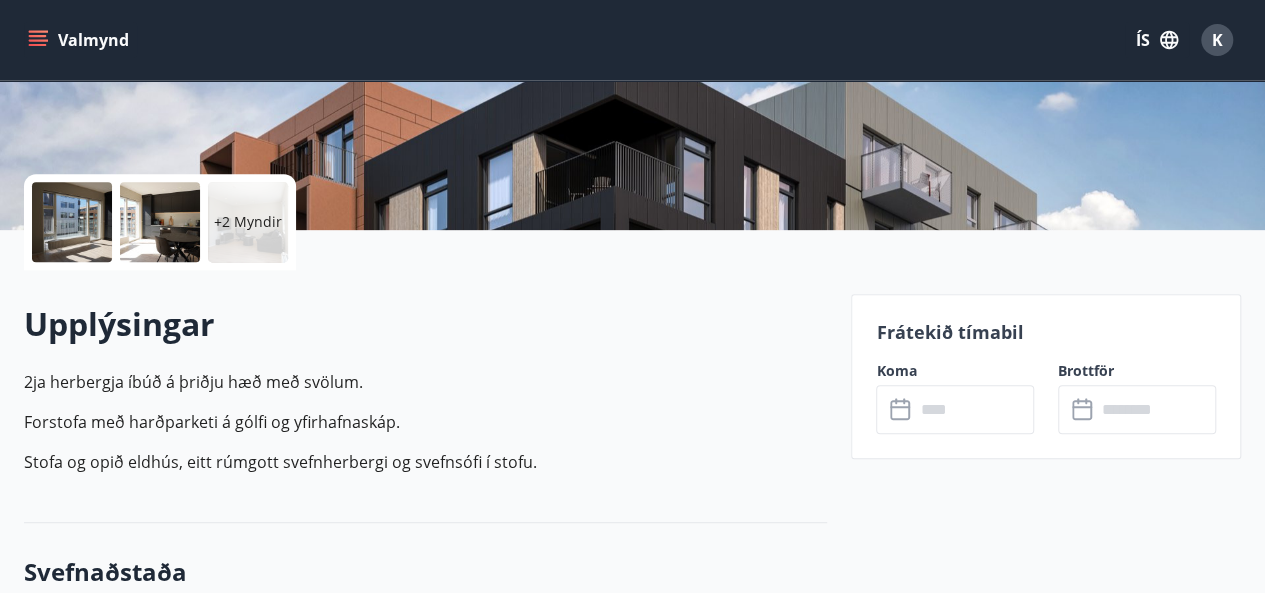 scroll, scrollTop: 400, scrollLeft: 0, axis: vertical 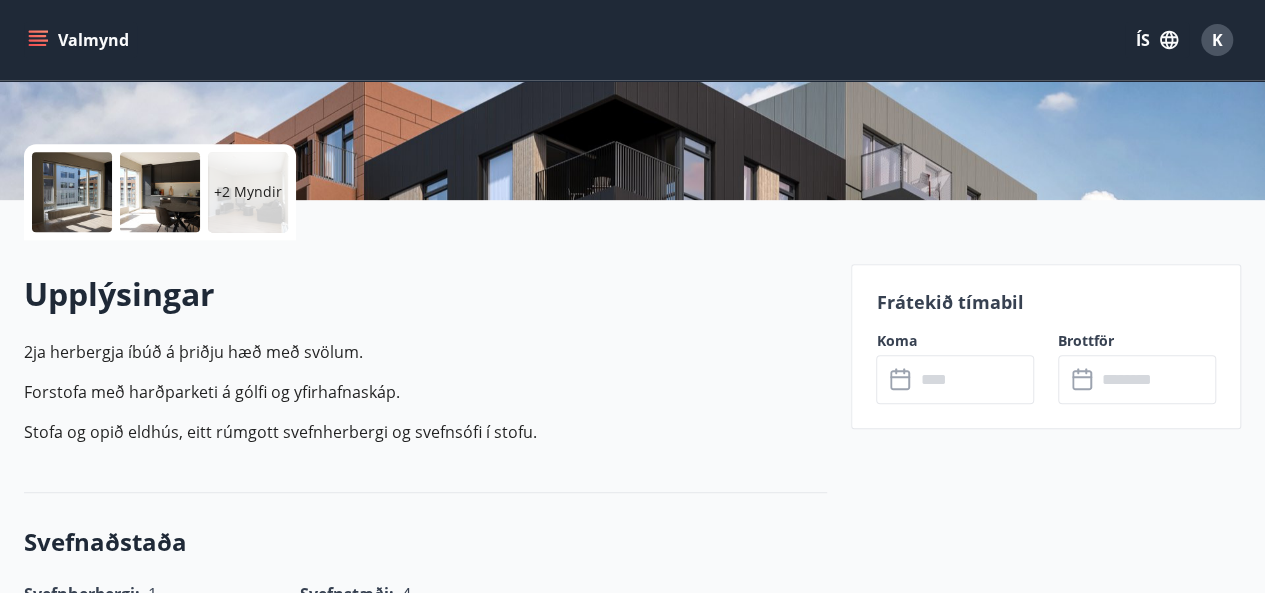 click 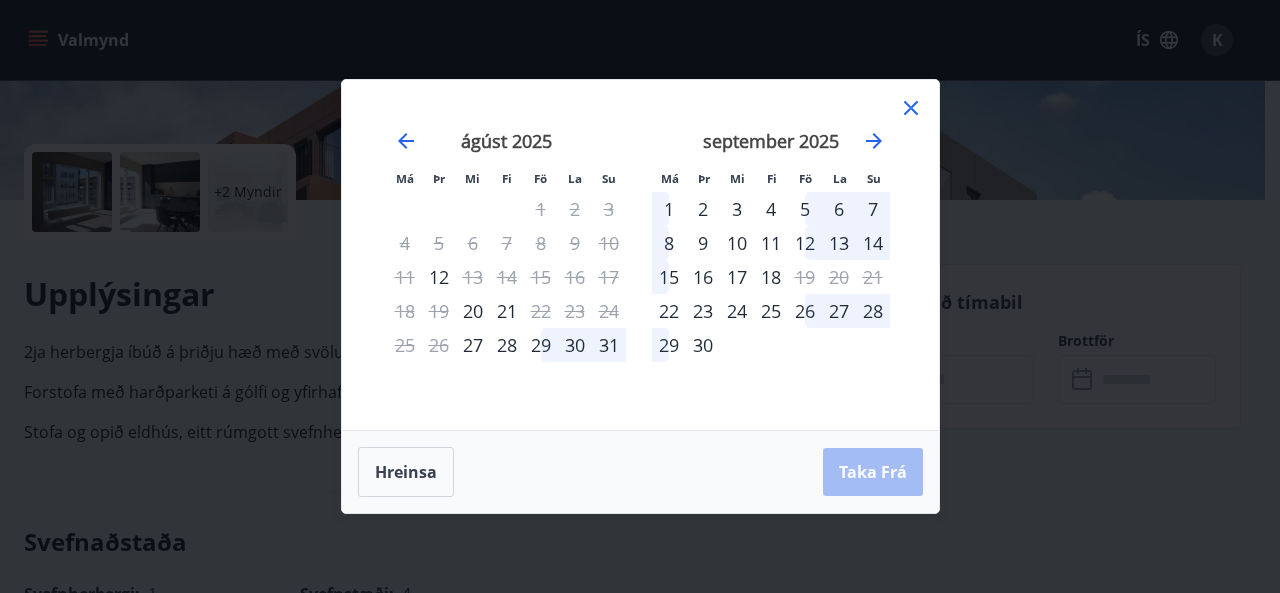 click 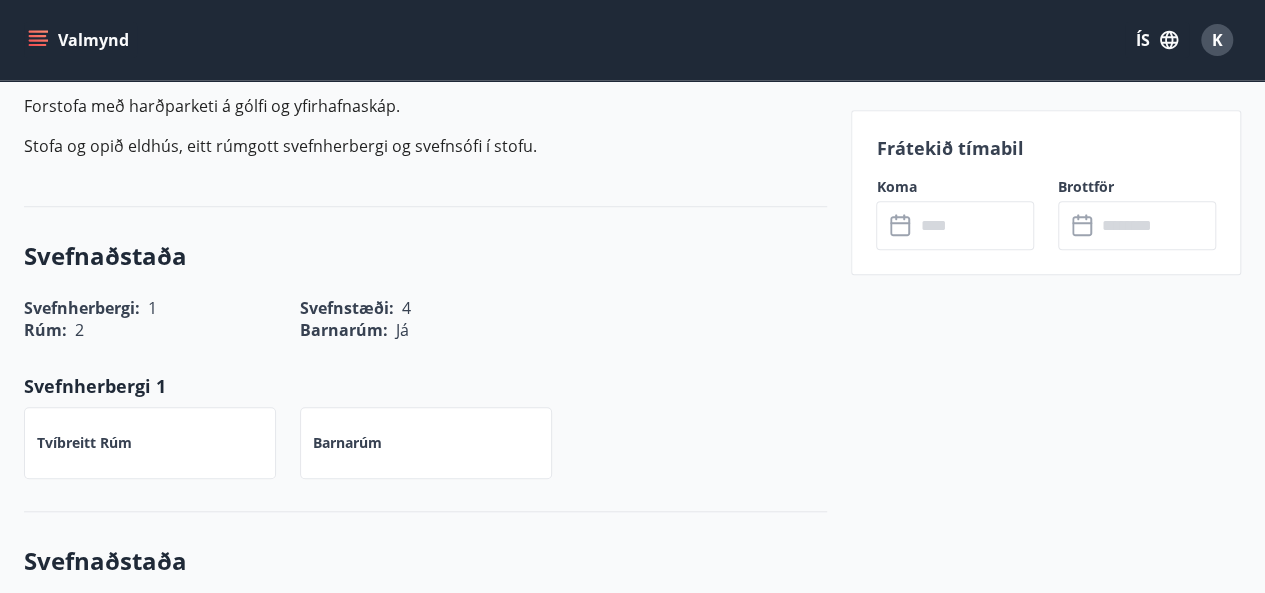 scroll, scrollTop: 700, scrollLeft: 0, axis: vertical 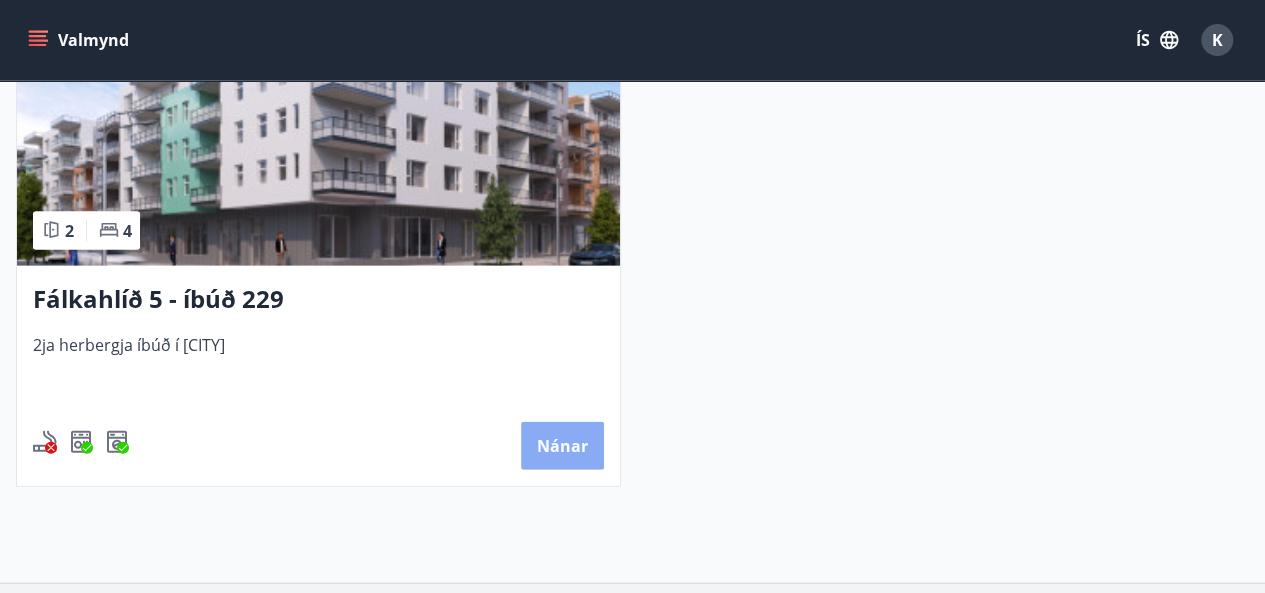 click on "Nánar" at bounding box center [562, 446] 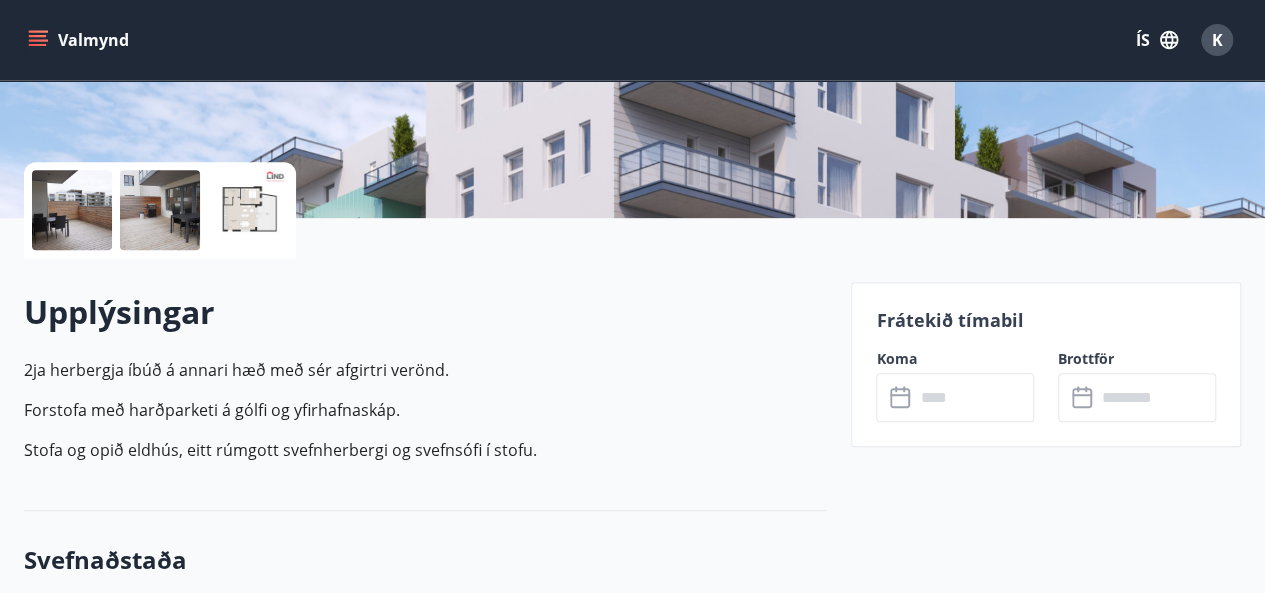 scroll, scrollTop: 400, scrollLeft: 0, axis: vertical 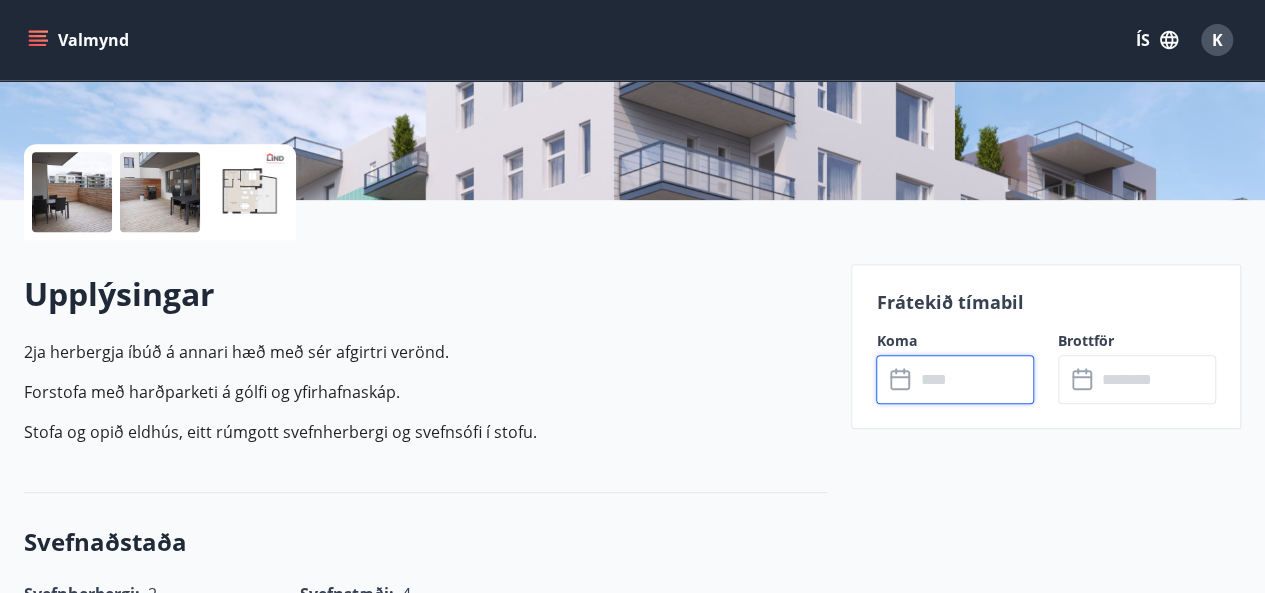 click at bounding box center [974, 379] 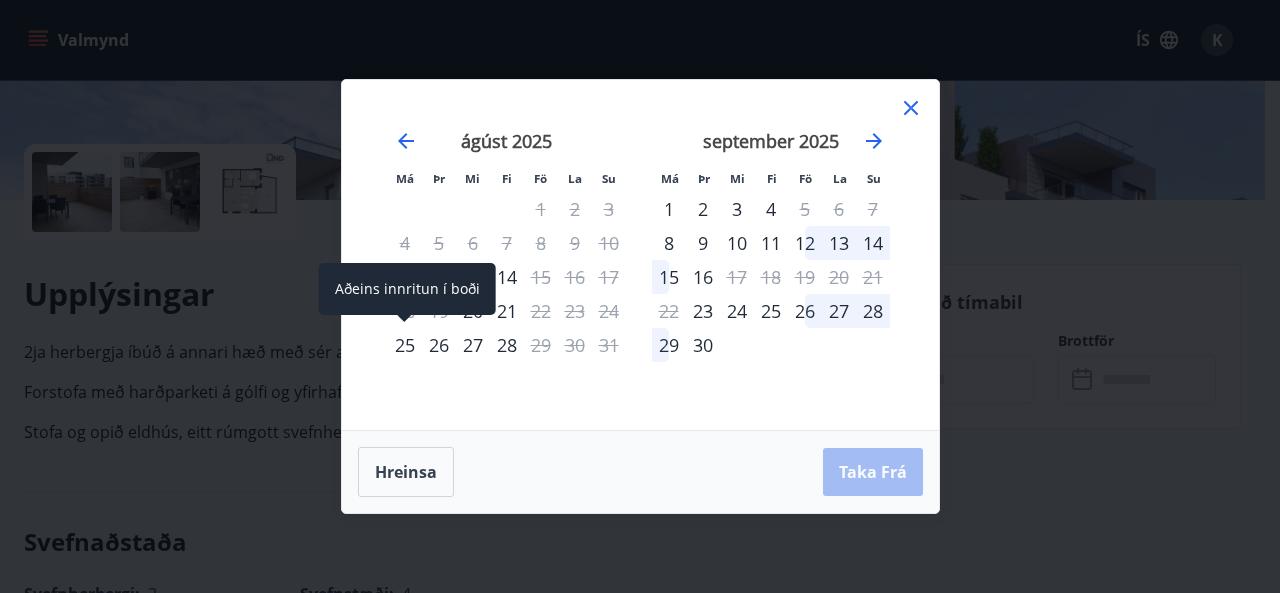 click on "25" at bounding box center [405, 345] 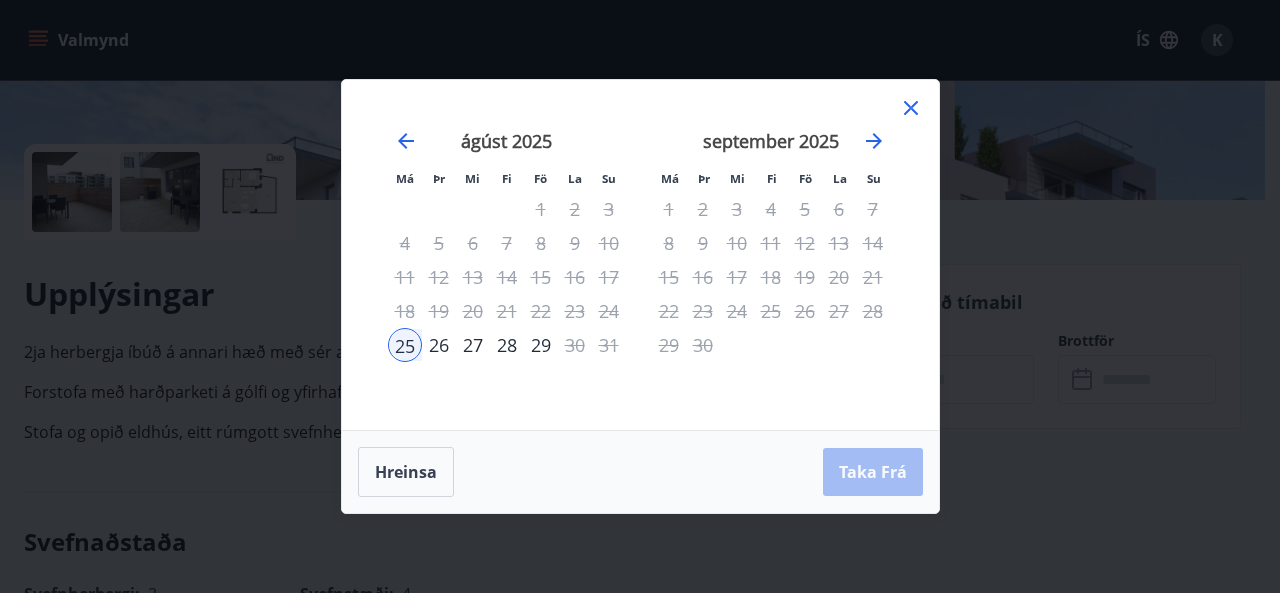 click on "28" at bounding box center (507, 345) 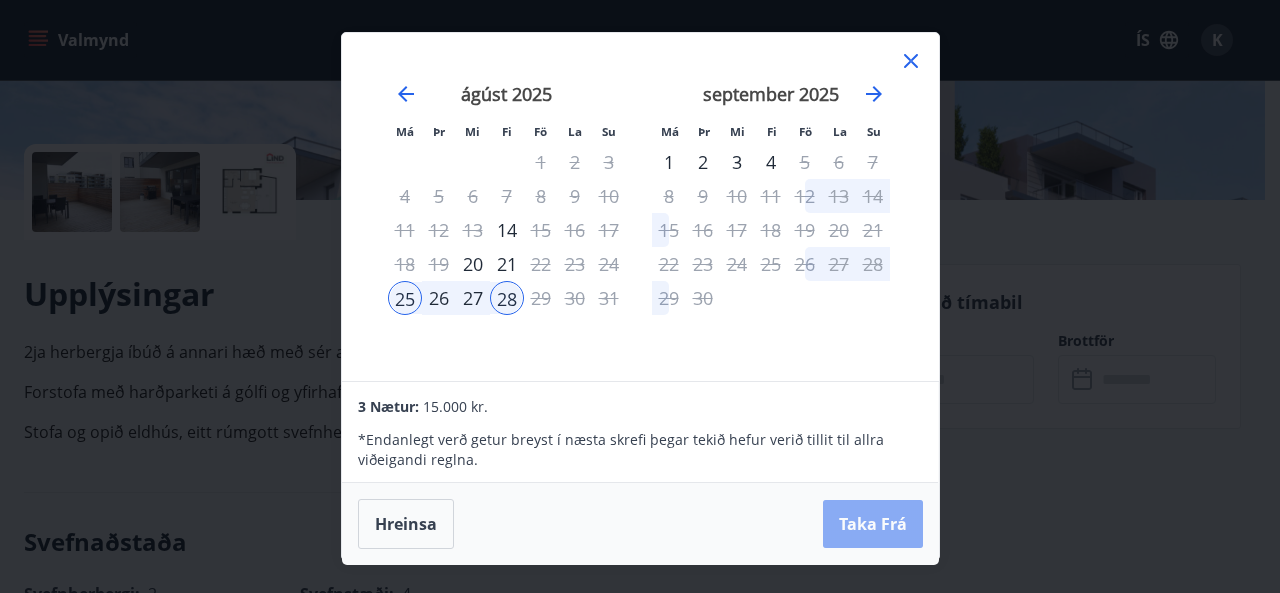click on "Taka Frá" at bounding box center [873, 524] 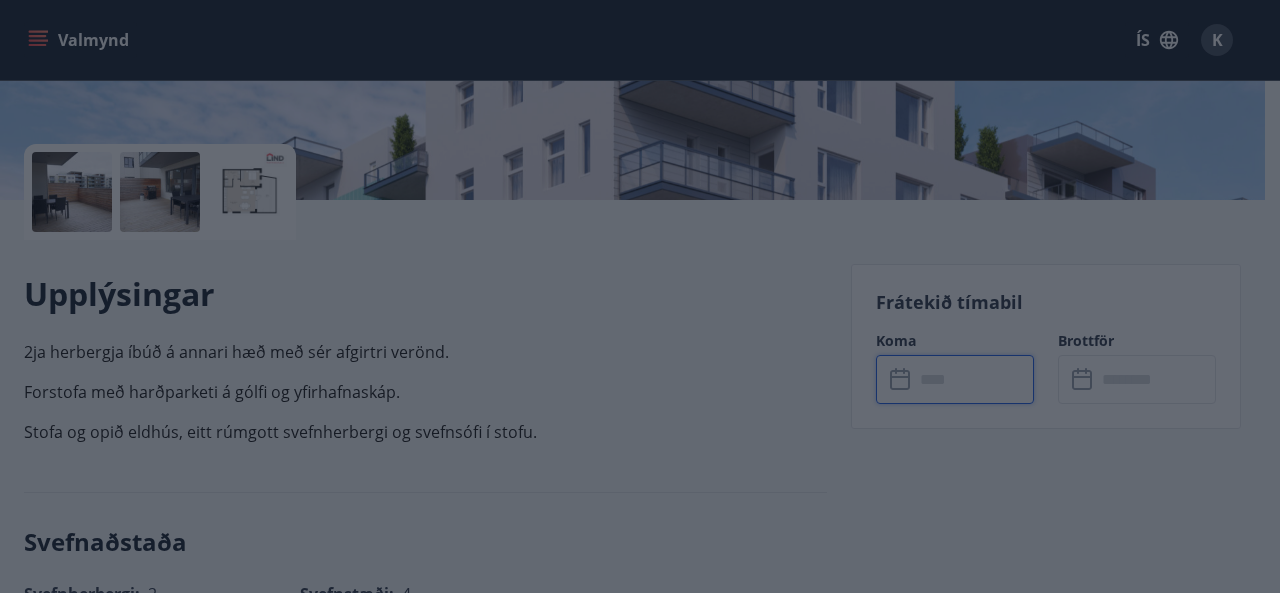 type on "******" 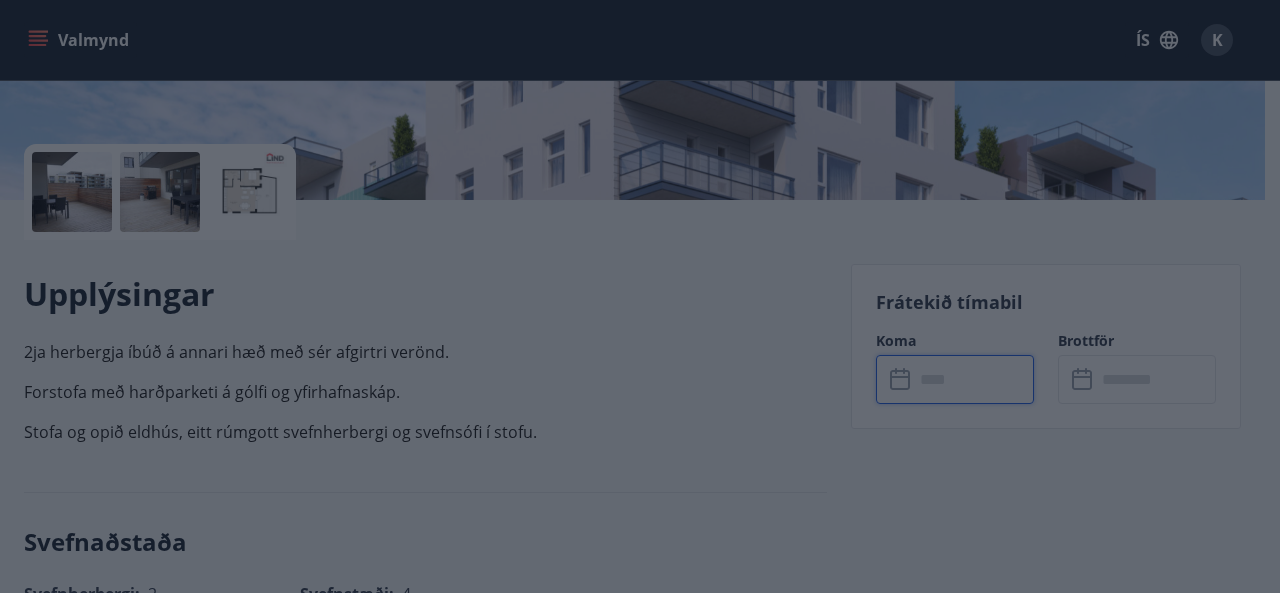 type on "******" 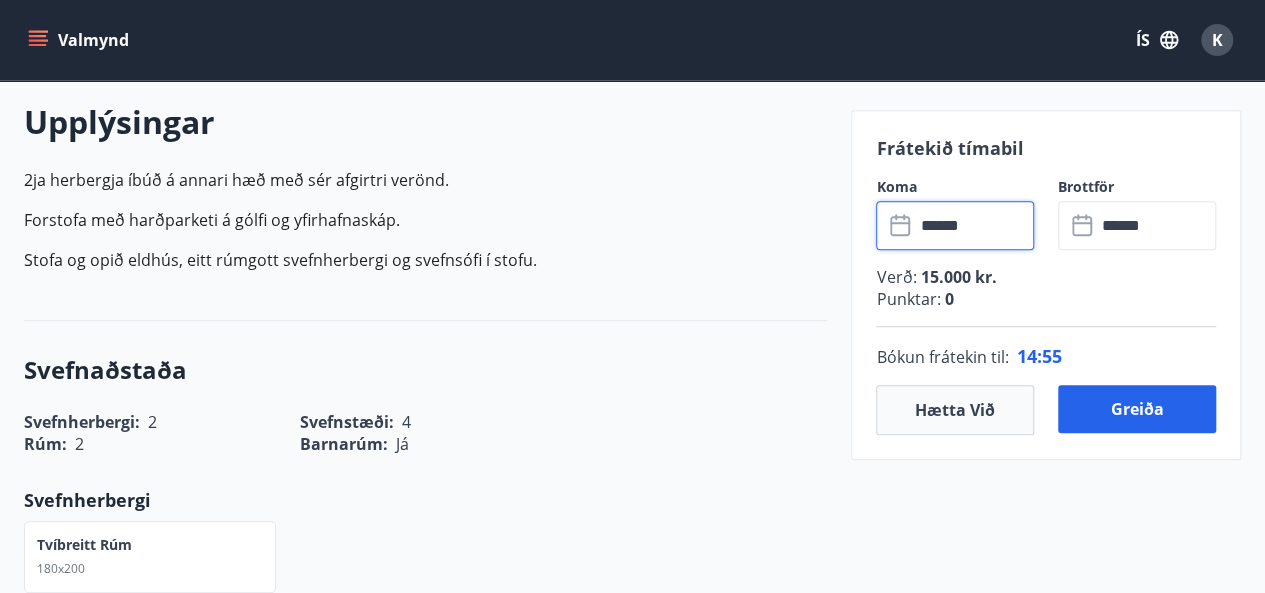 scroll, scrollTop: 600, scrollLeft: 0, axis: vertical 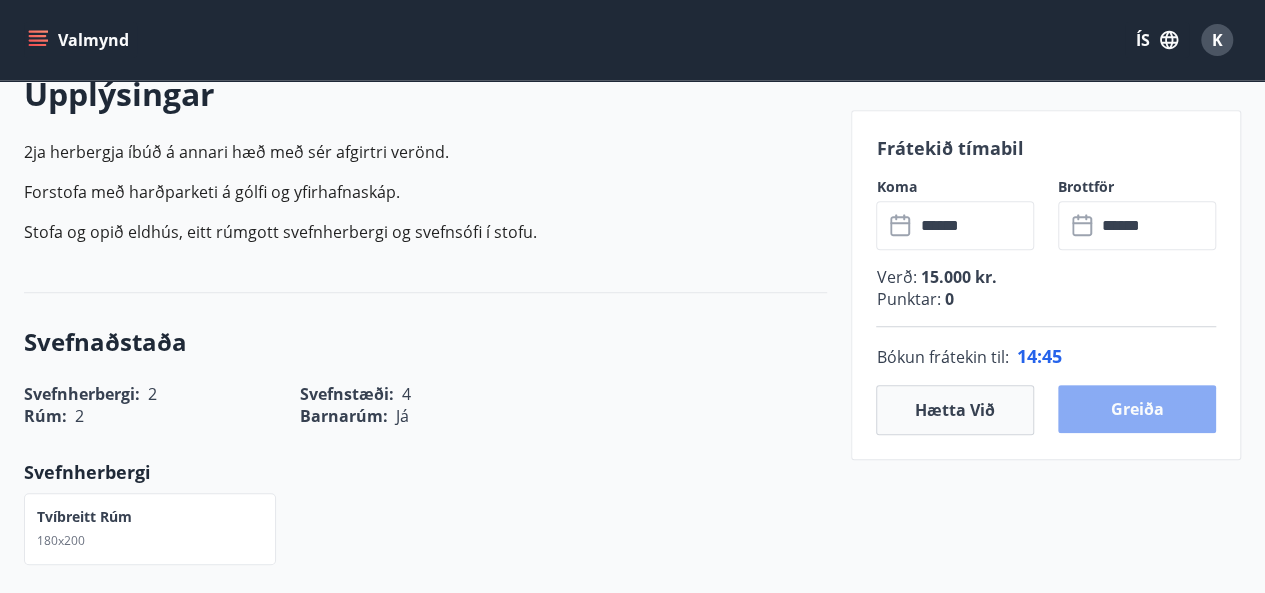 click on "Greiða" at bounding box center (1137, 409) 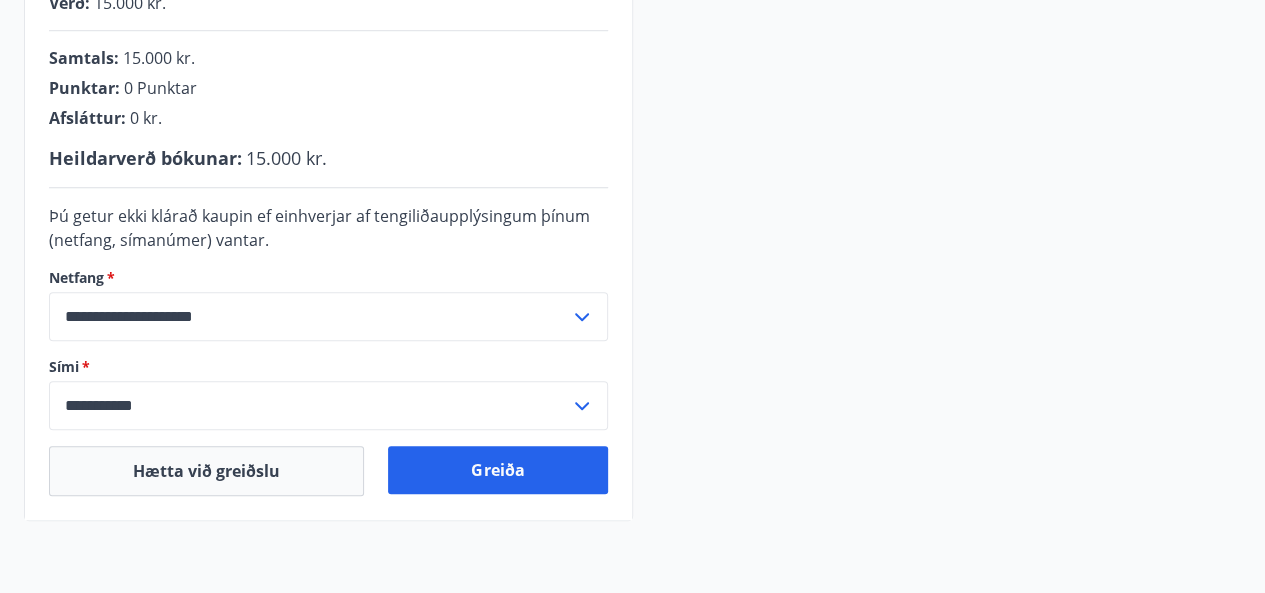 scroll, scrollTop: 500, scrollLeft: 0, axis: vertical 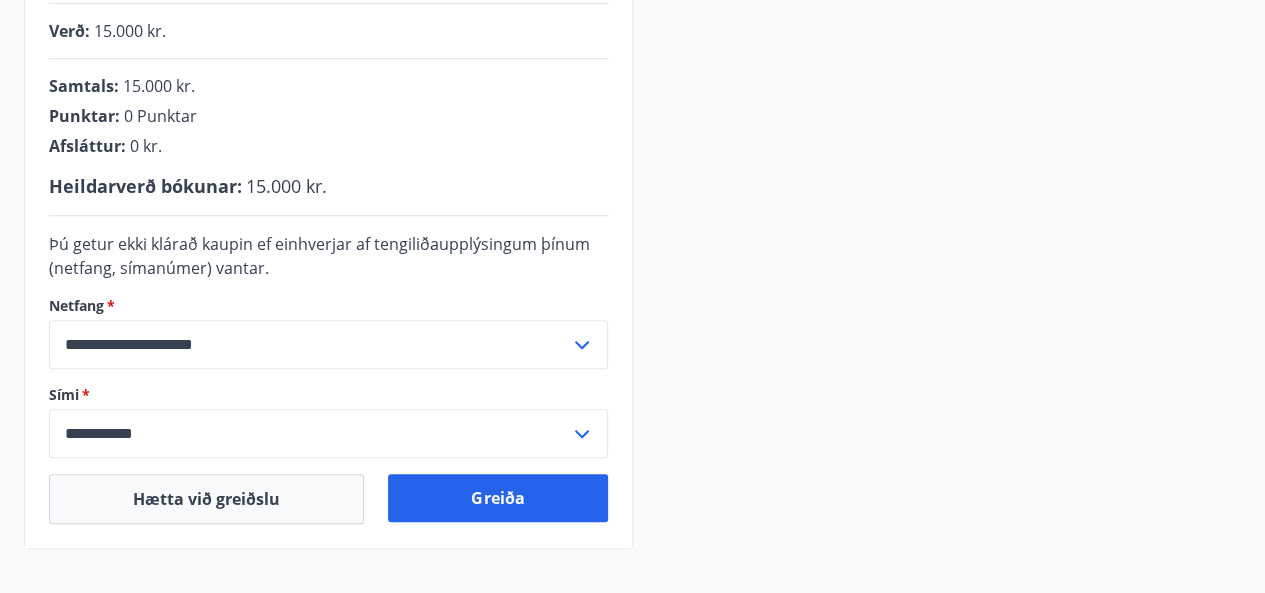 click 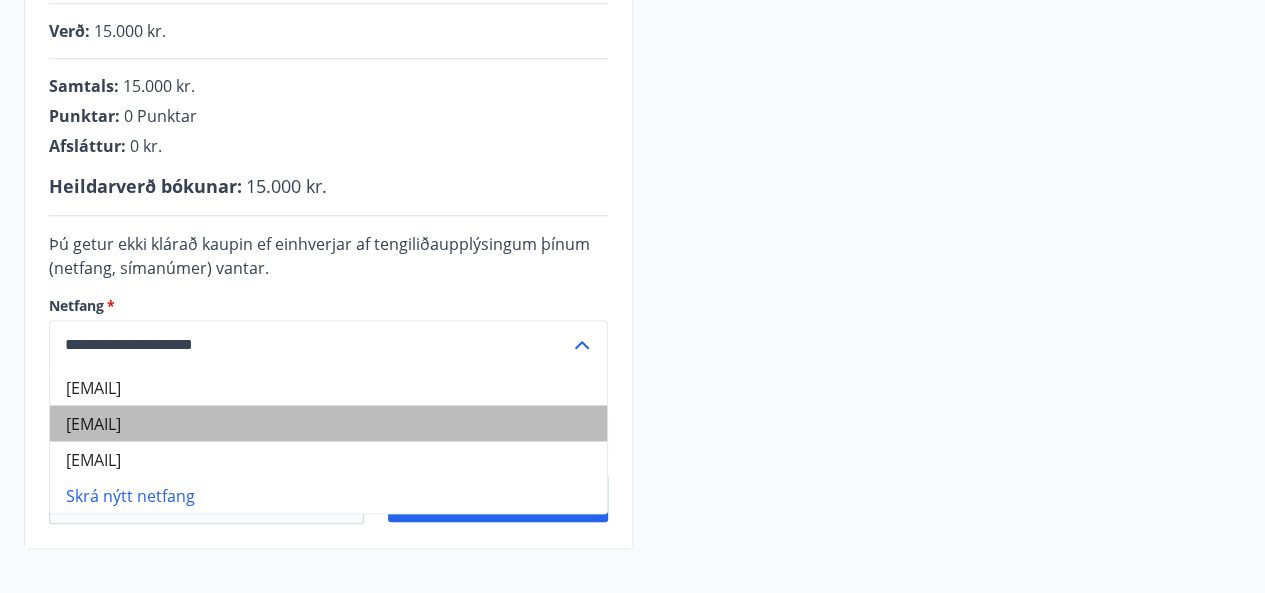 click on "[EMAIL]" at bounding box center (328, 423) 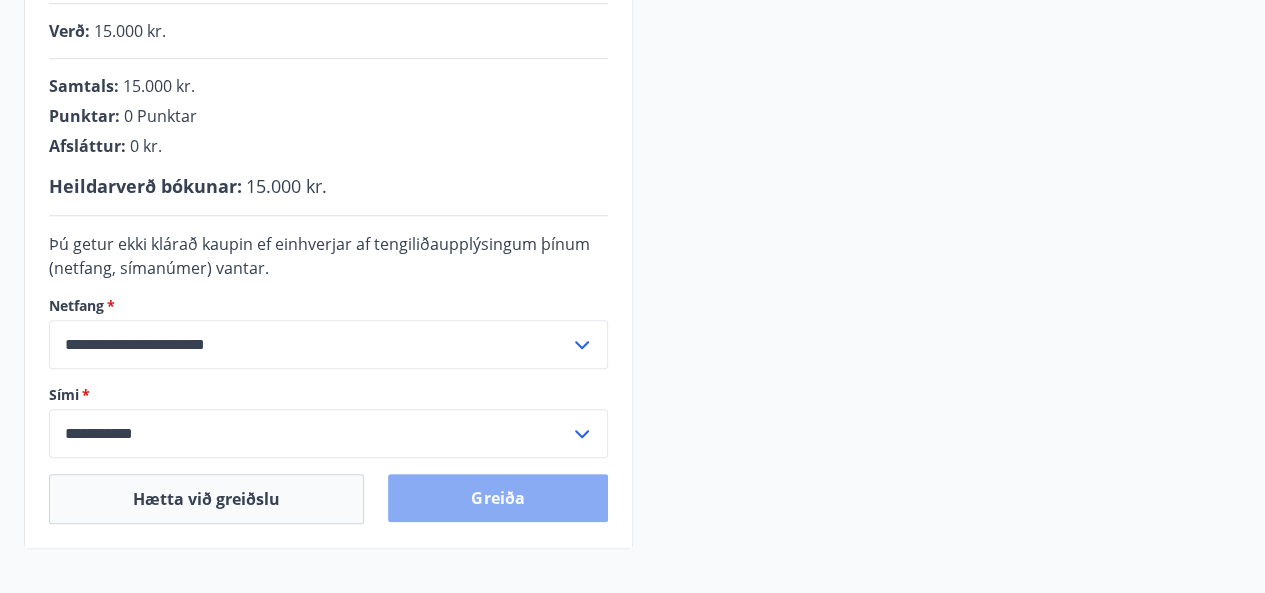 click on "Greiða" at bounding box center (497, 498) 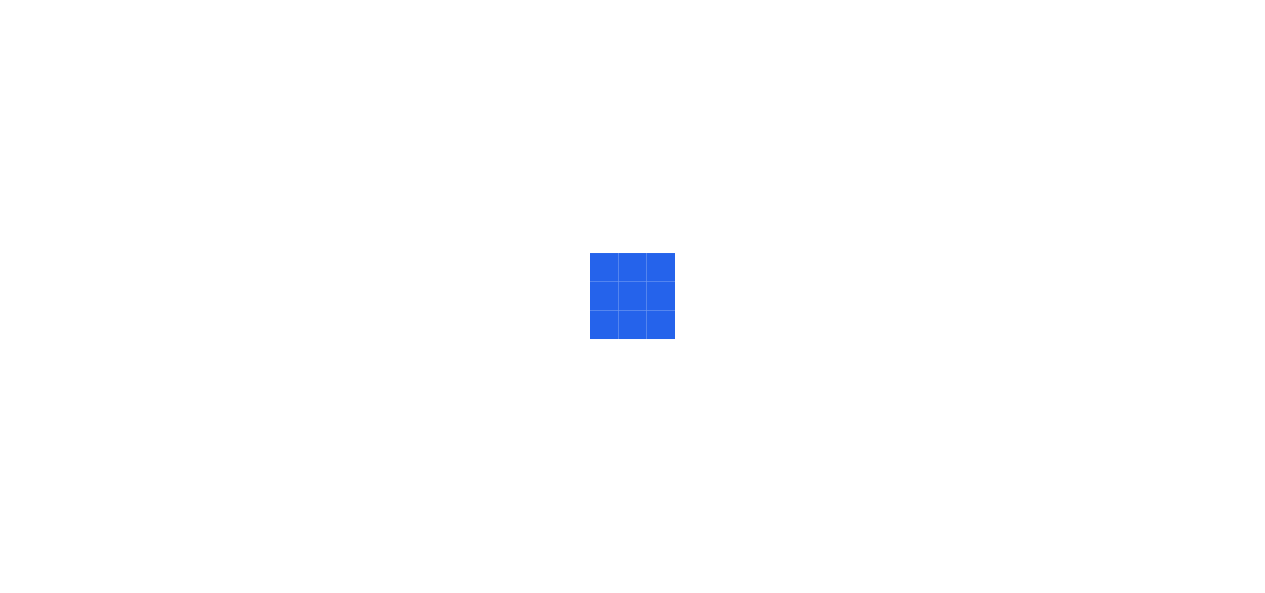 scroll, scrollTop: 0, scrollLeft: 0, axis: both 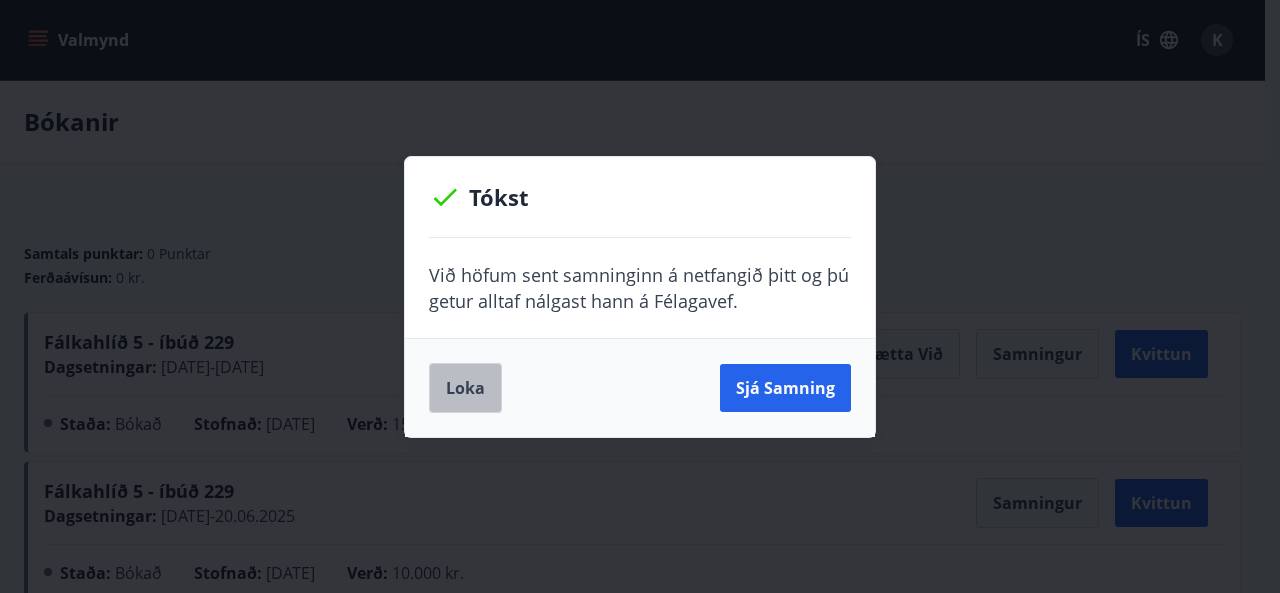 click on "Loka" at bounding box center (465, 388) 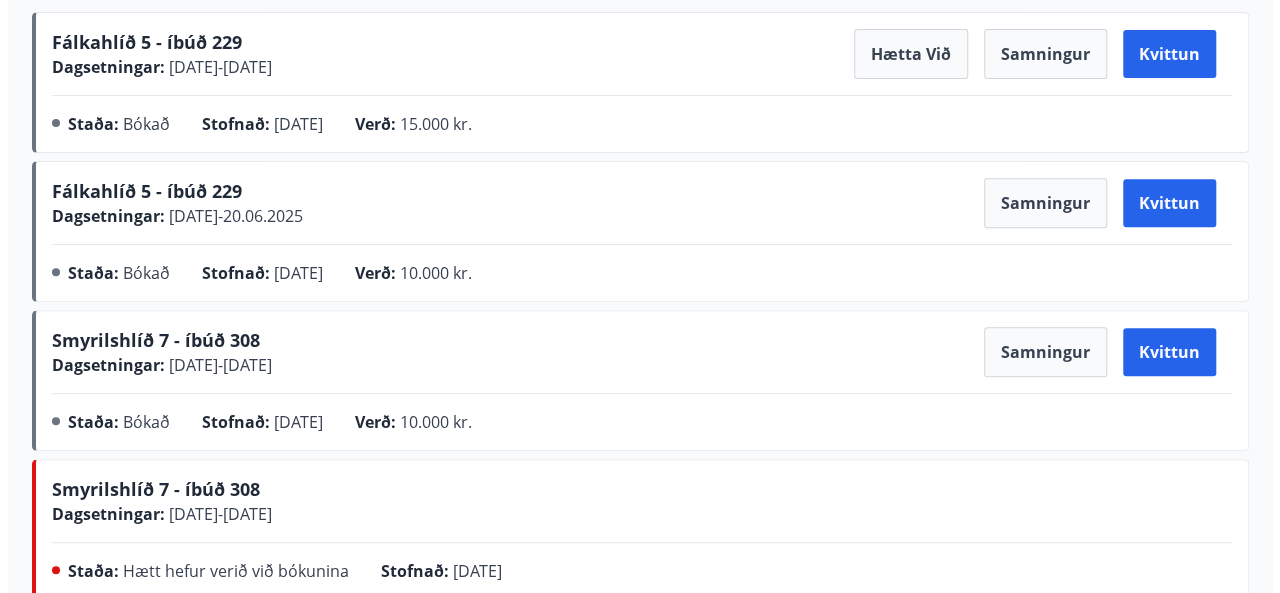scroll, scrollTop: 0, scrollLeft: 0, axis: both 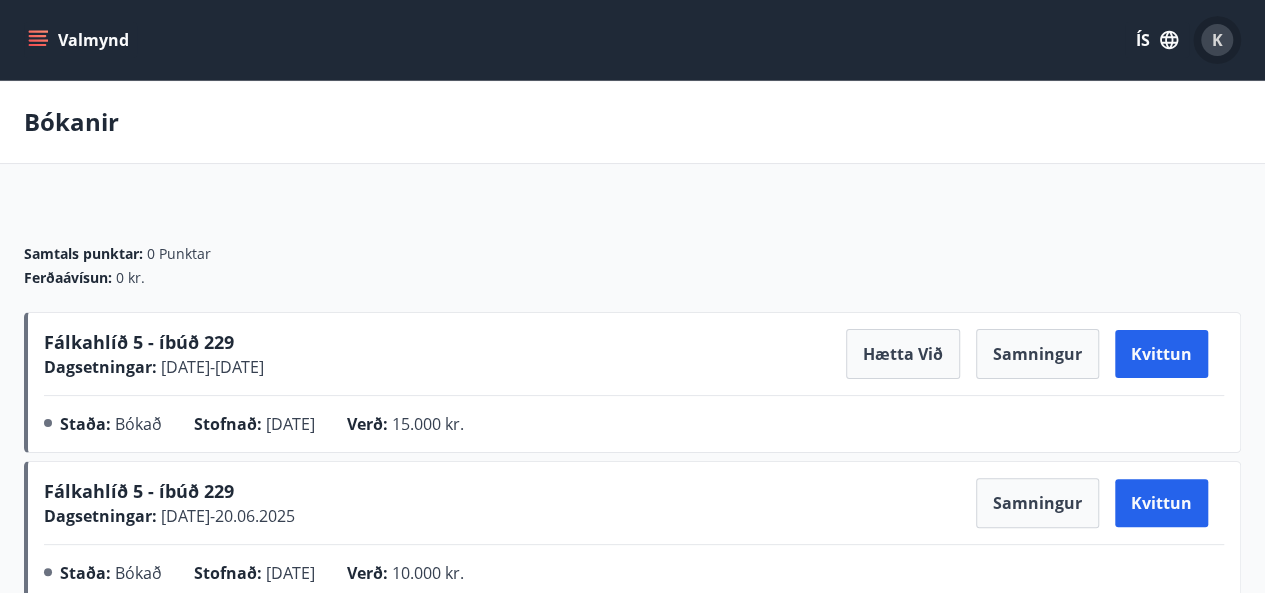 click on "K" at bounding box center (1217, 40) 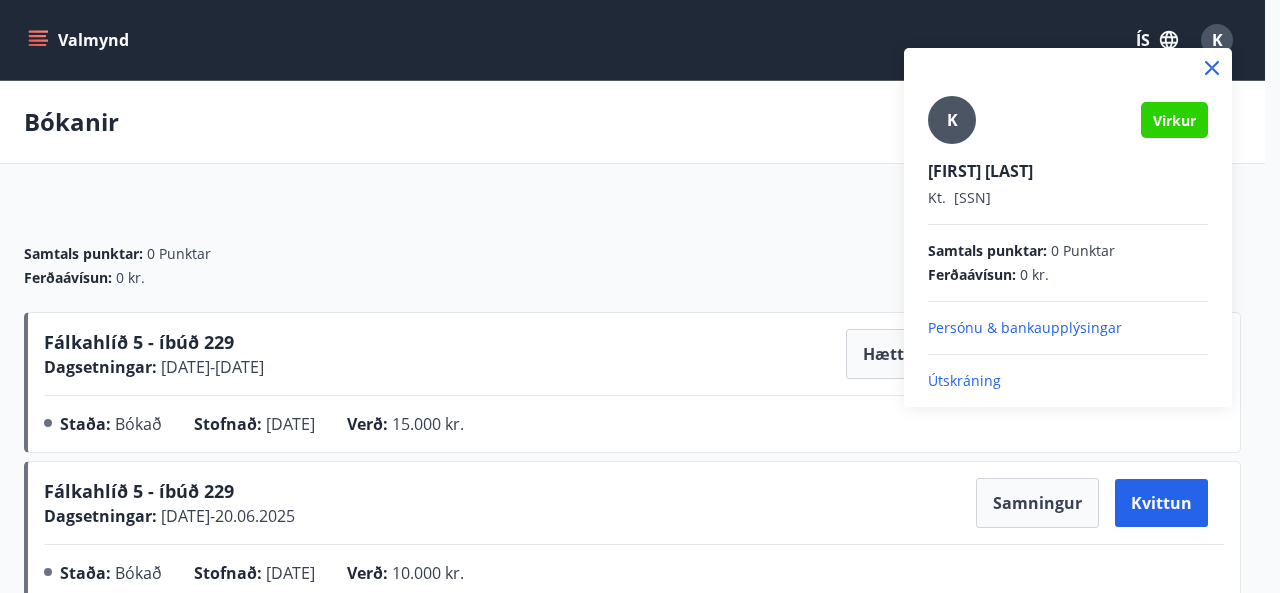click on "Útskráning" at bounding box center [1068, 381] 